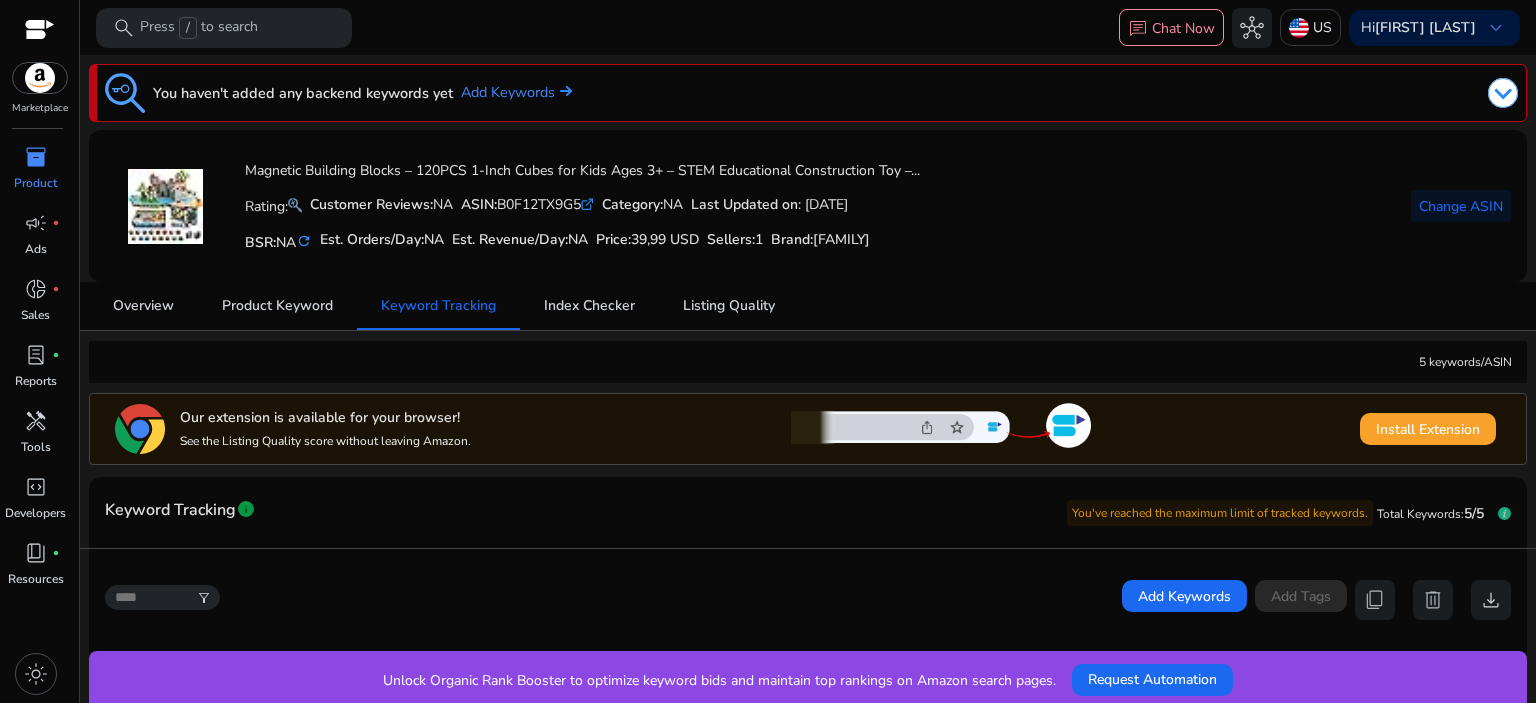 scroll, scrollTop: 0, scrollLeft: 0, axis: both 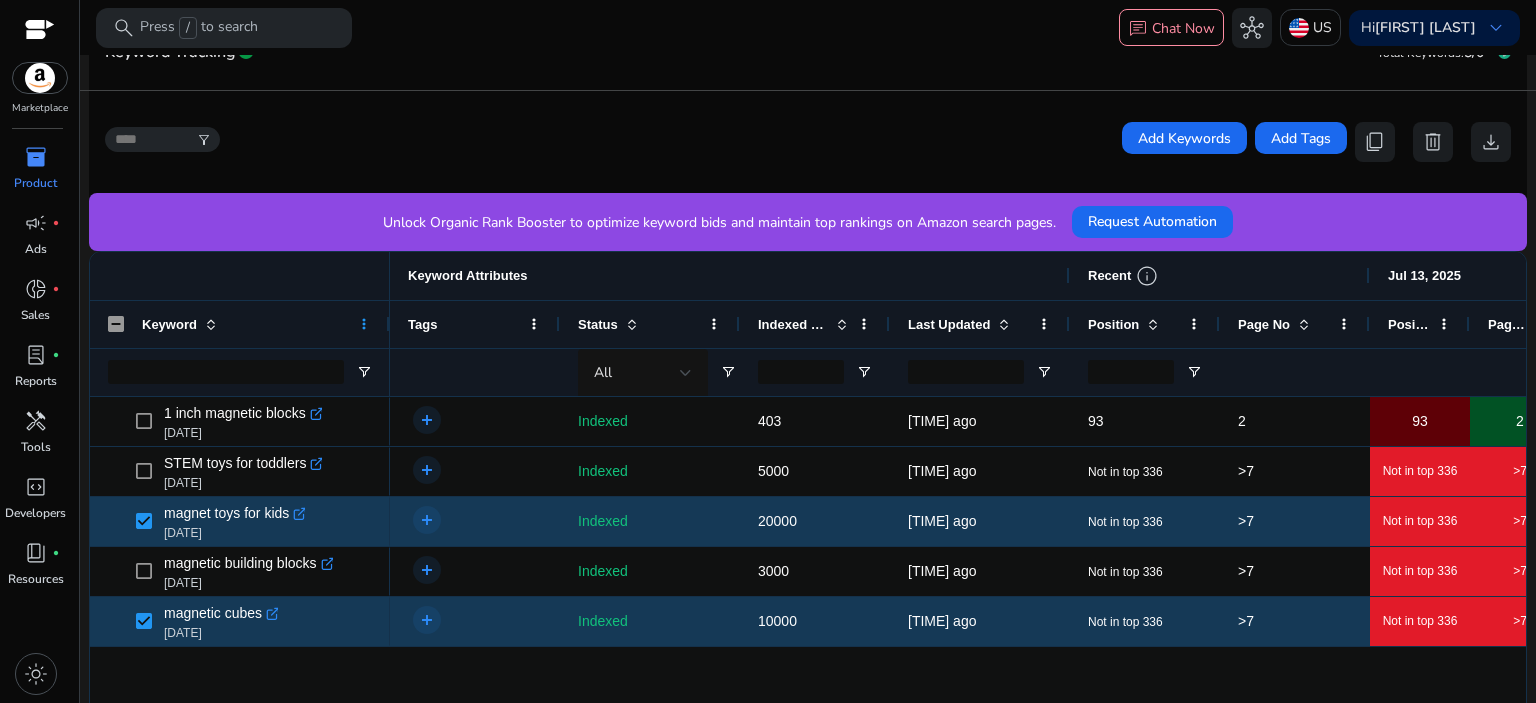 click 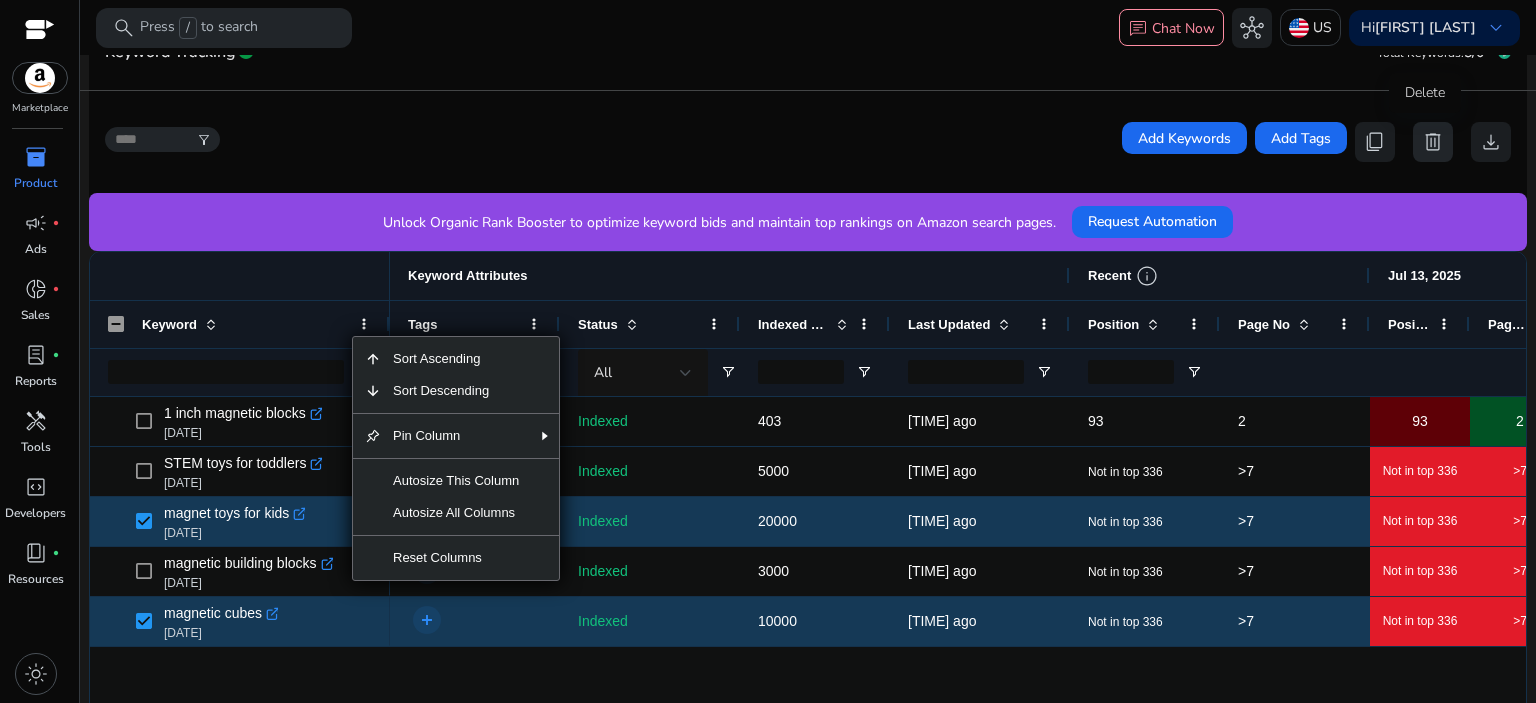 click on "delete" at bounding box center (1433, 142) 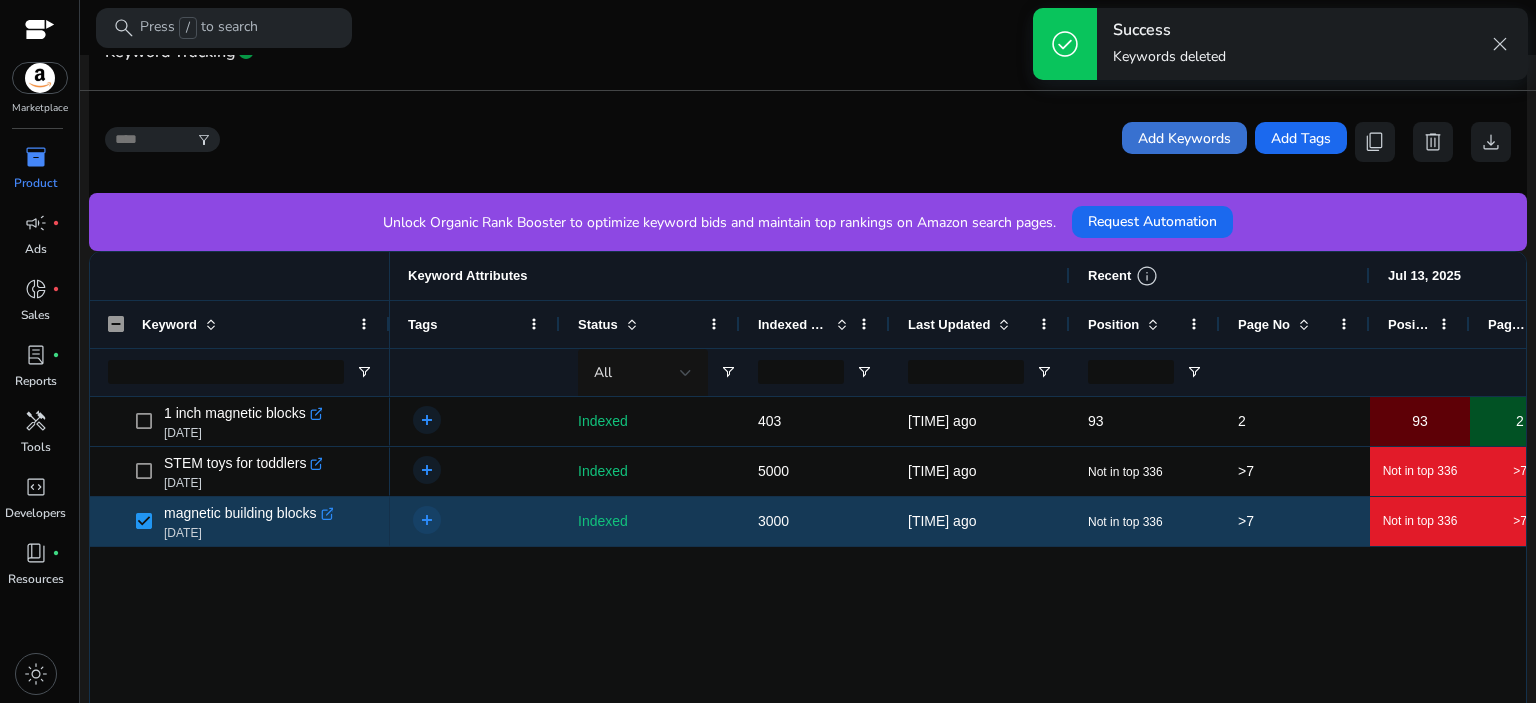 click on "Add Keywords" at bounding box center [1184, 138] 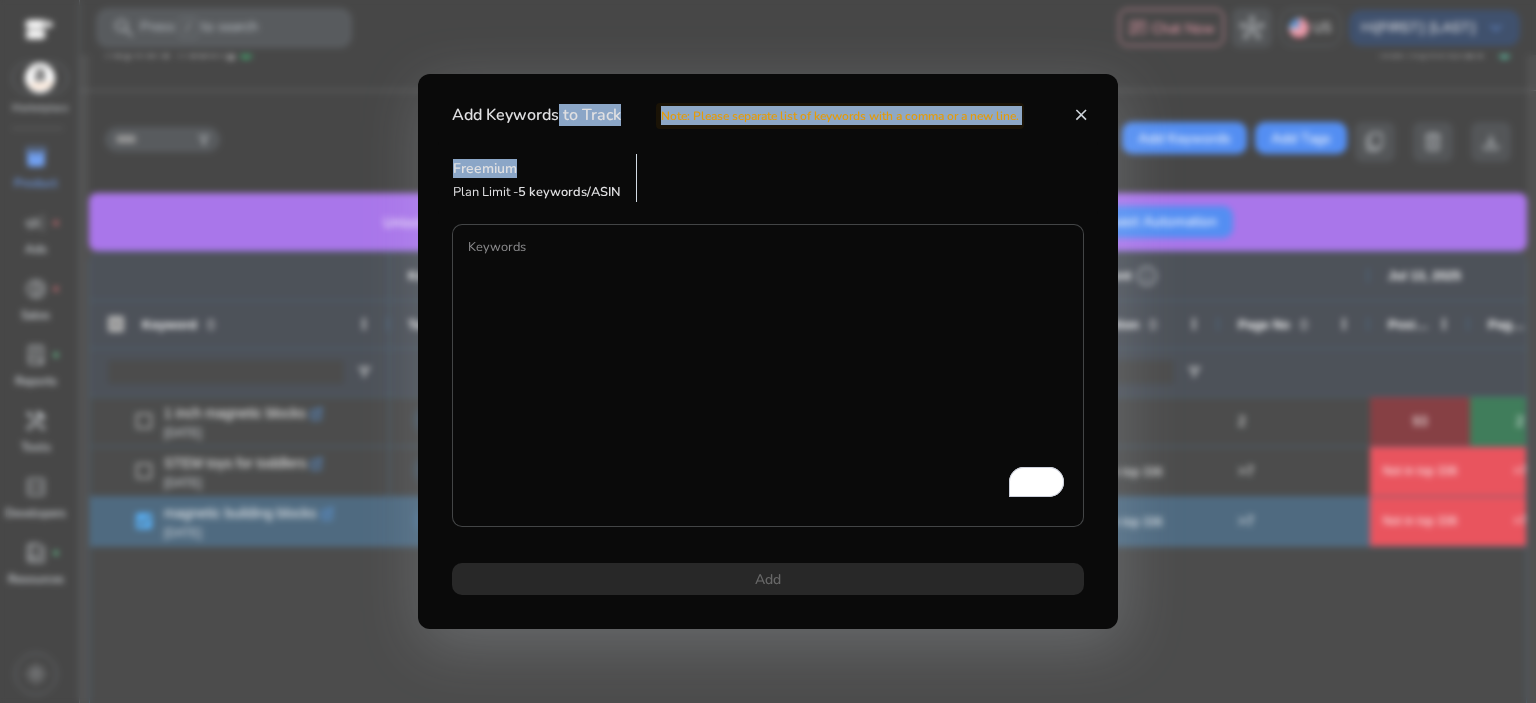 drag, startPoint x: 551, startPoint y: 95, endPoint x: 712, endPoint y: 151, distance: 170.46114 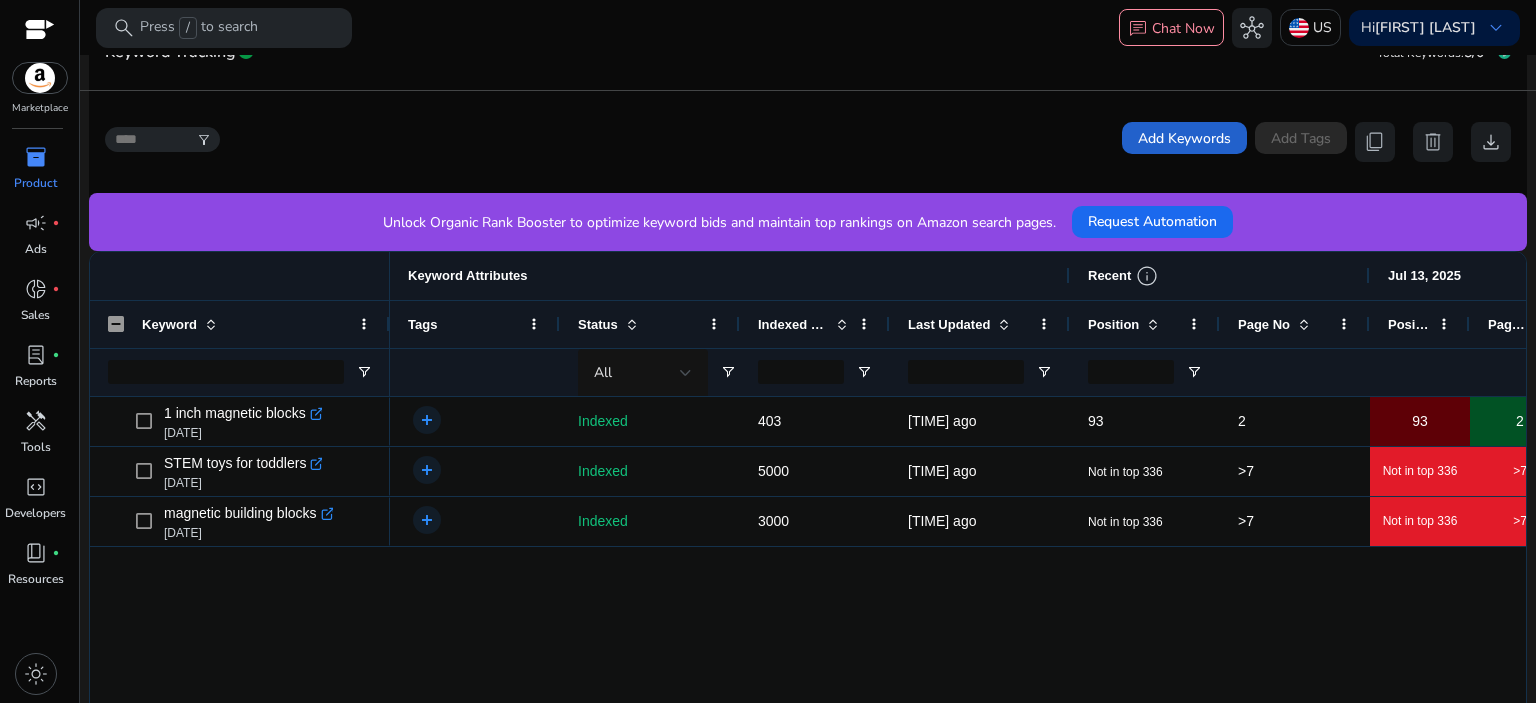 click on "Add Keywords" at bounding box center (1184, 138) 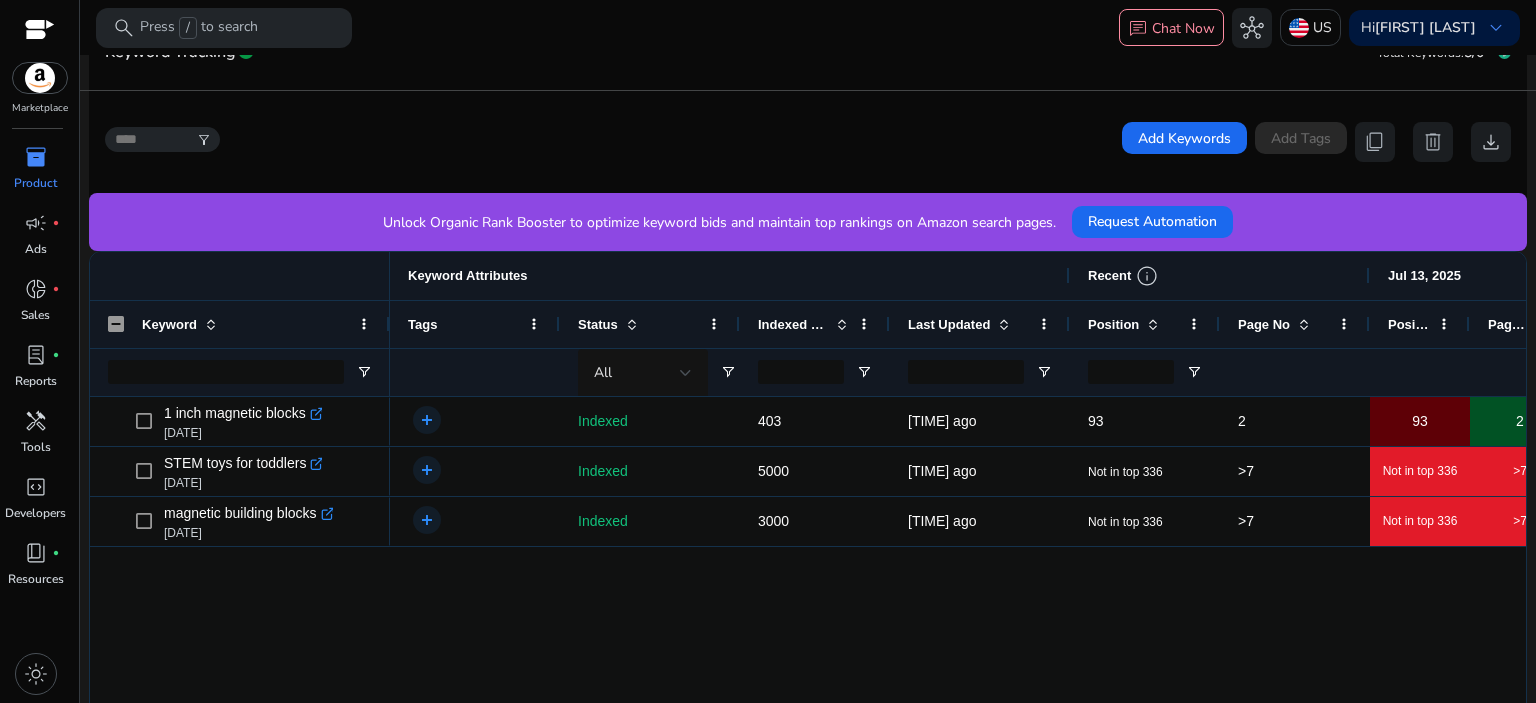 scroll, scrollTop: 258, scrollLeft: 0, axis: vertical 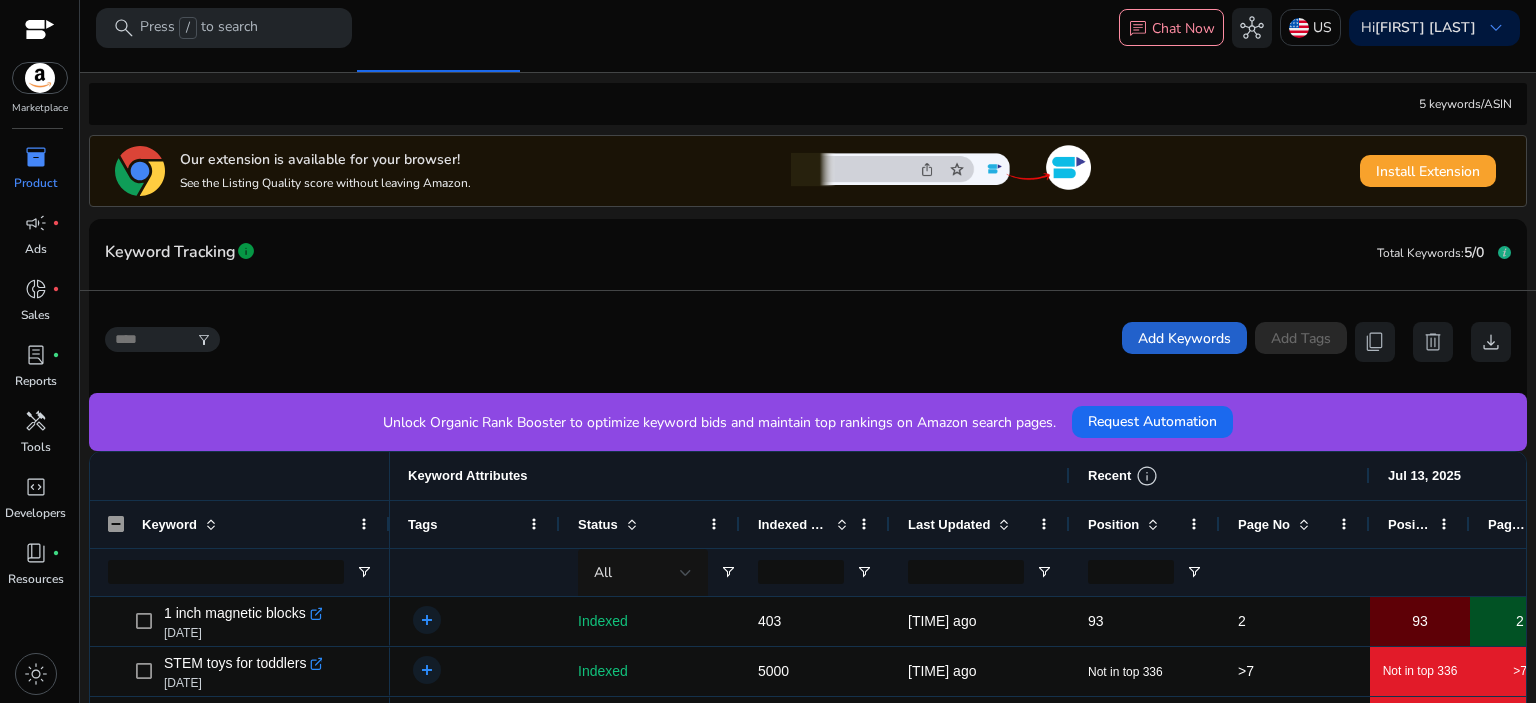 click on "Add Keywords" at bounding box center (1184, 338) 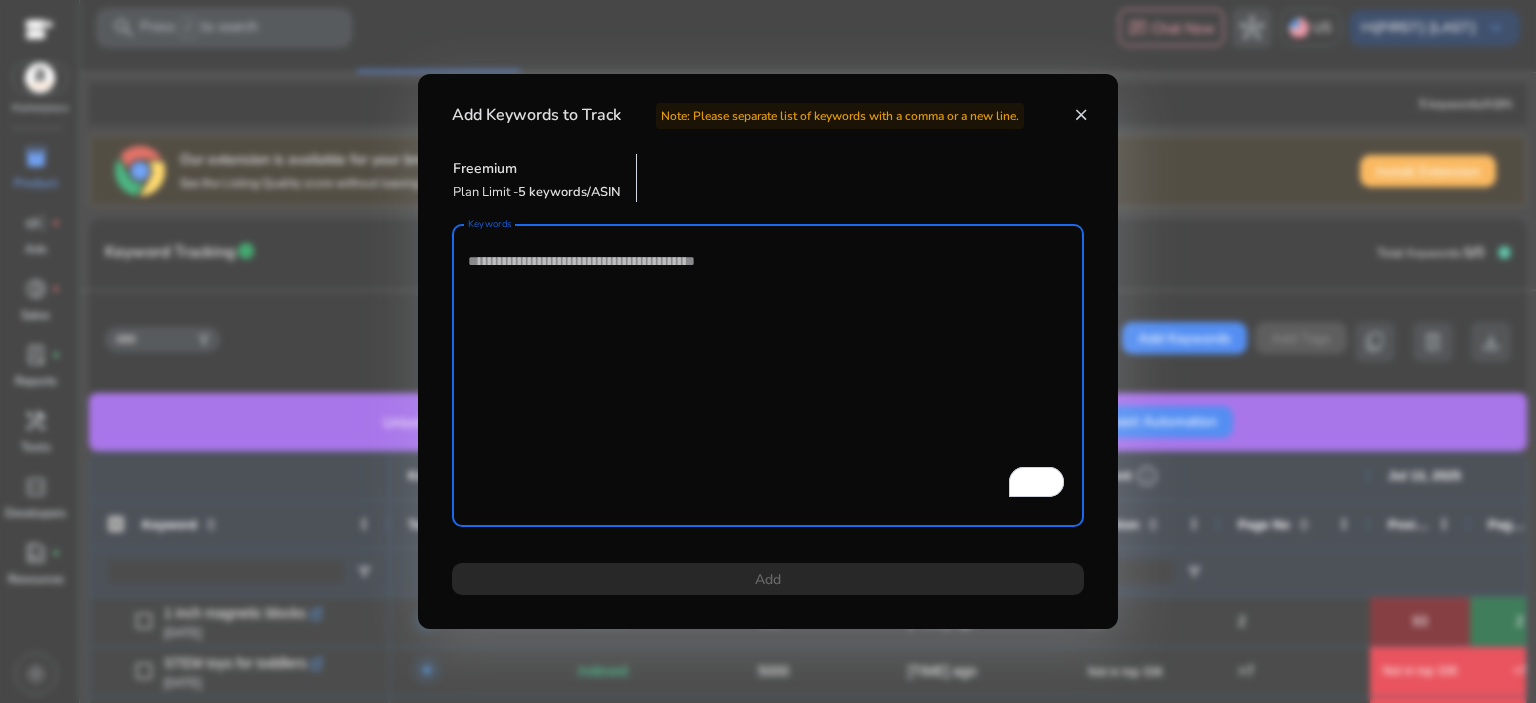 paste on "**********" 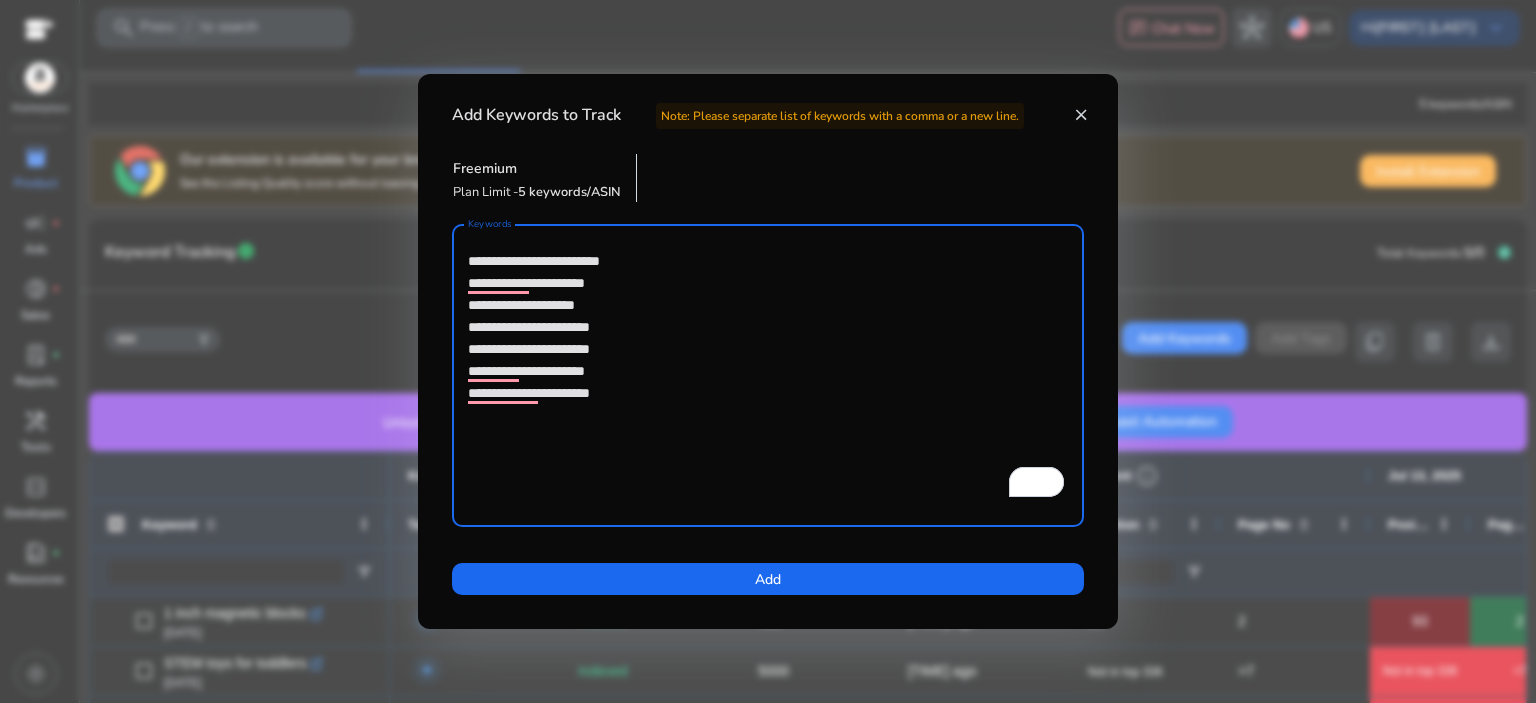 click on "**********" at bounding box center [768, 375] 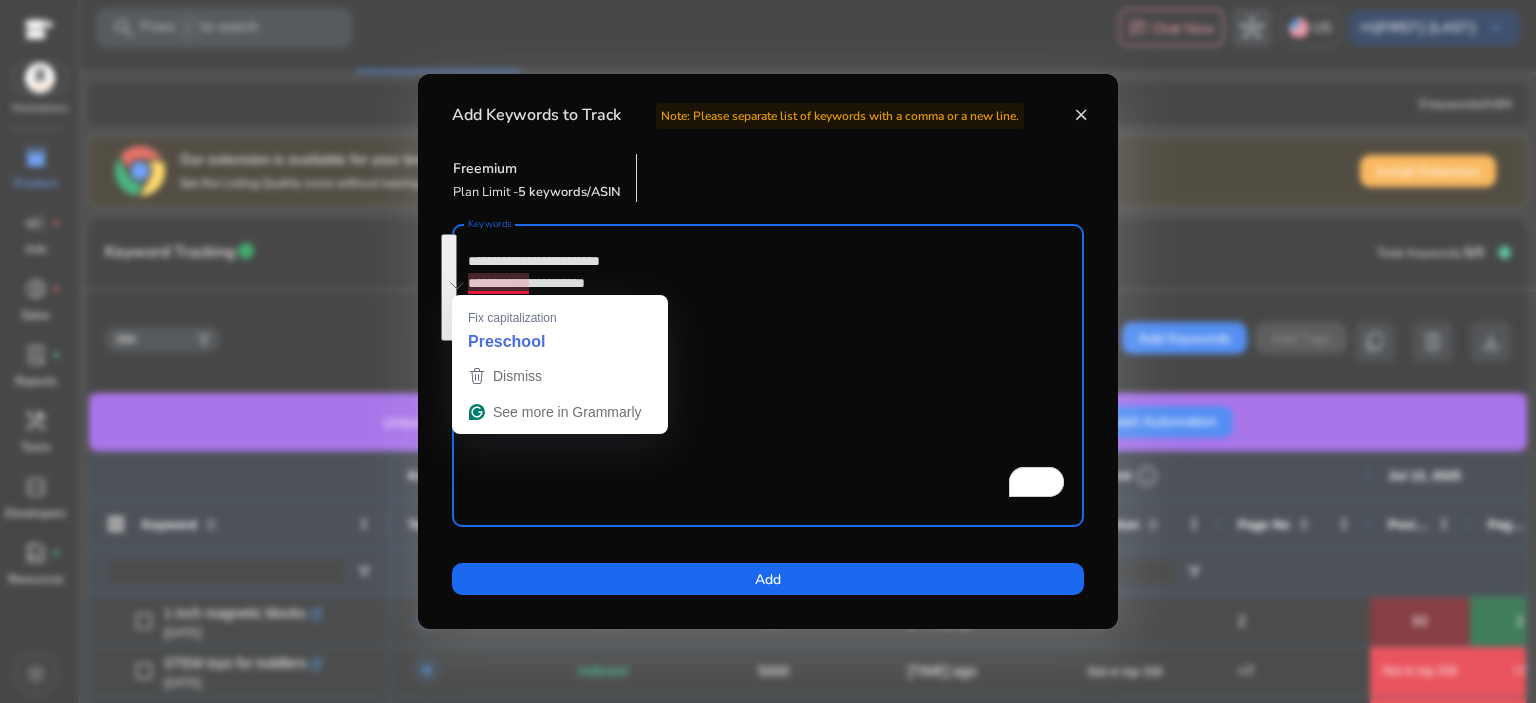 drag, startPoint x: 654, startPoint y: 372, endPoint x: 468, endPoint y: 279, distance: 207.95432 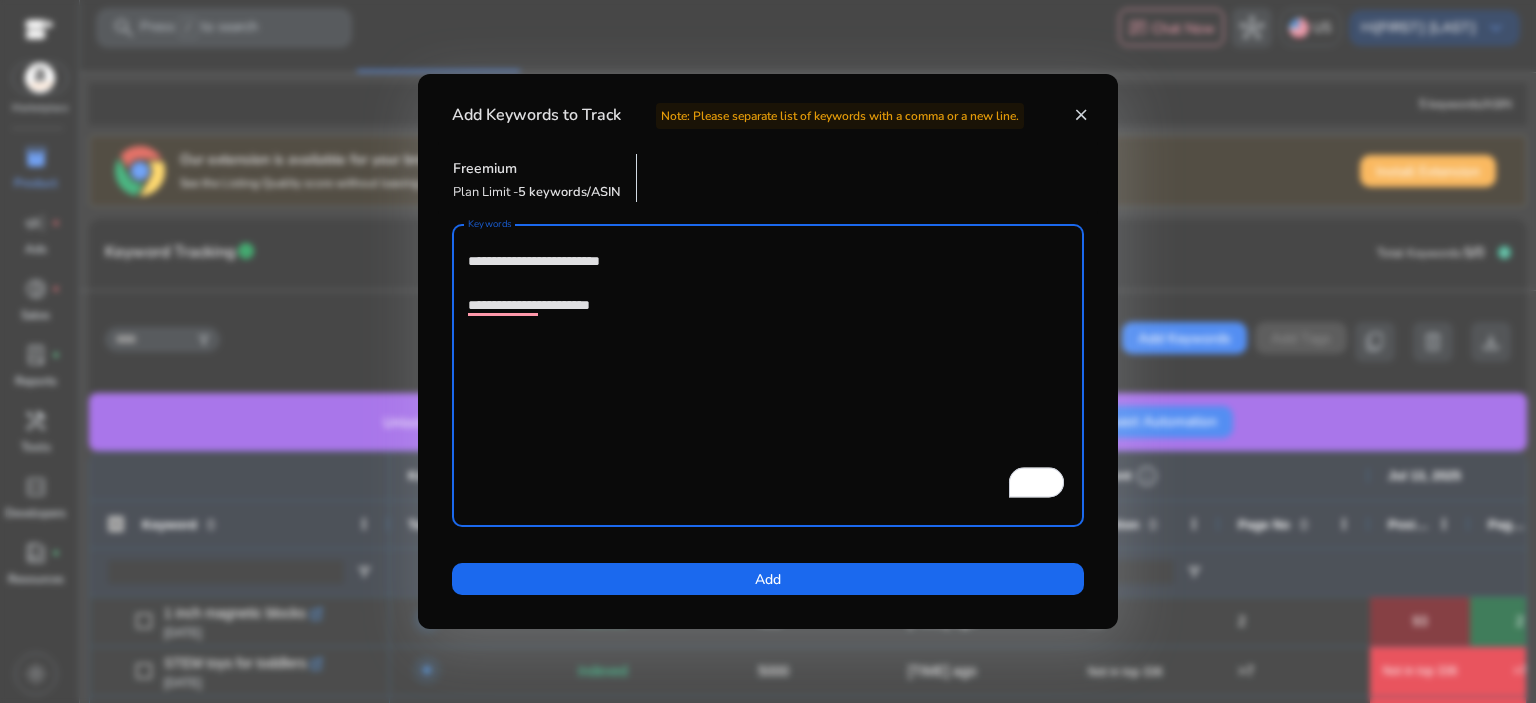 type on "**********" 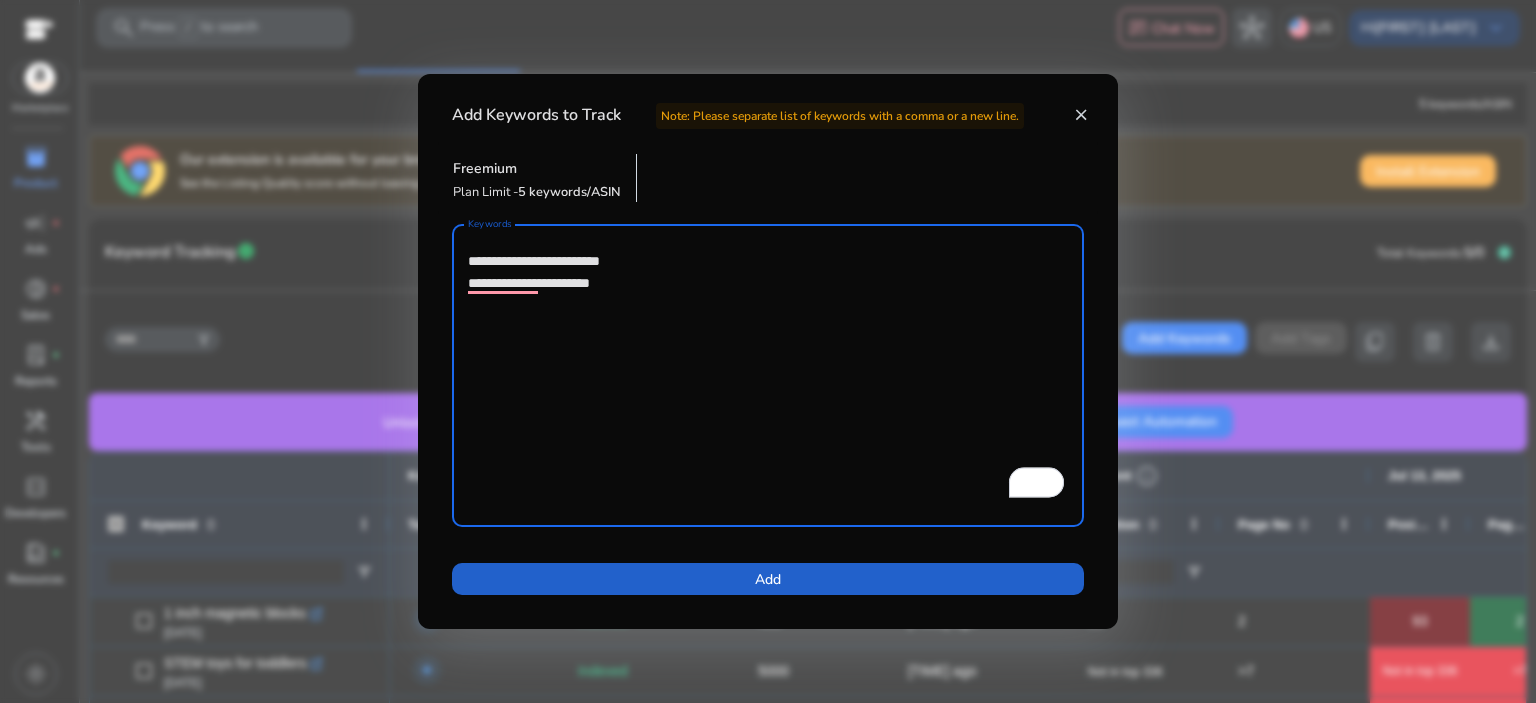 click at bounding box center (768, 579) 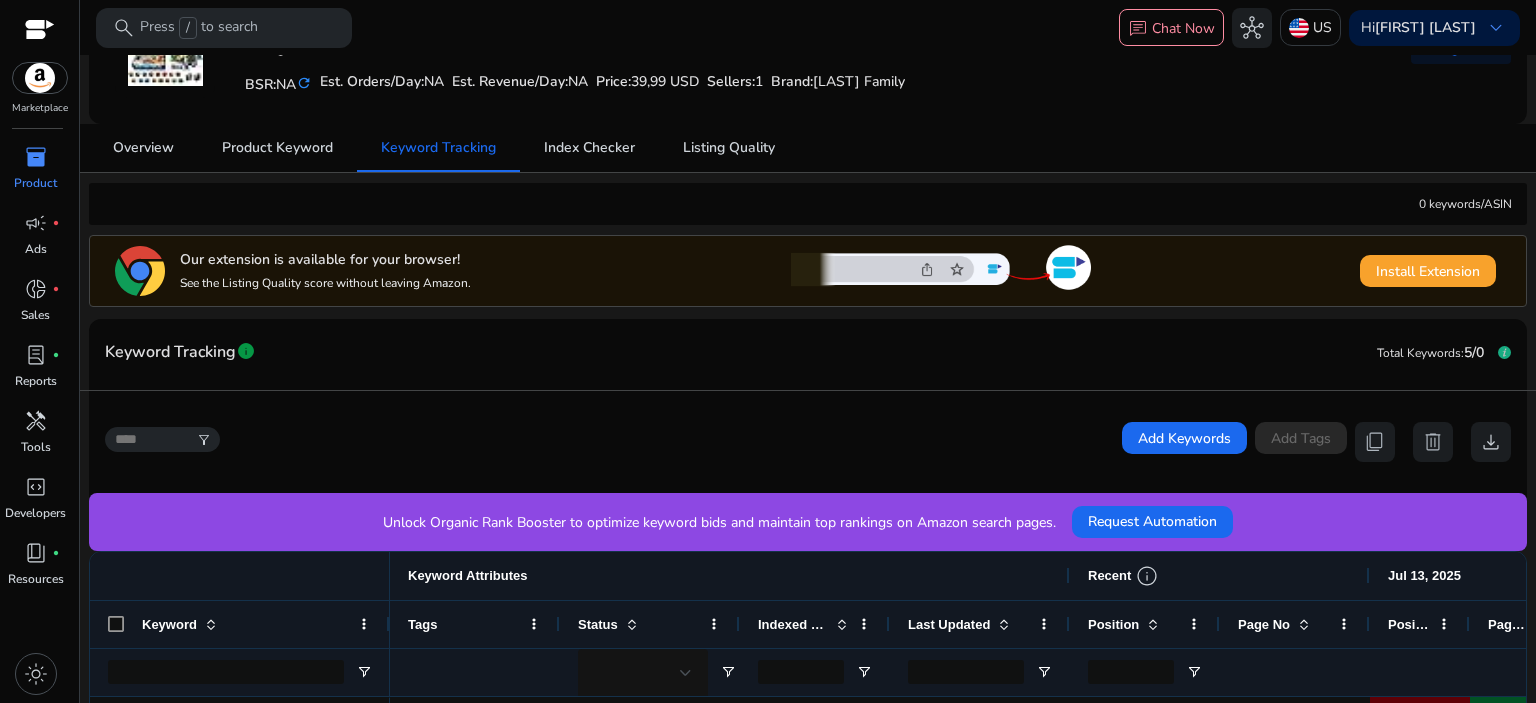 scroll, scrollTop: 458, scrollLeft: 0, axis: vertical 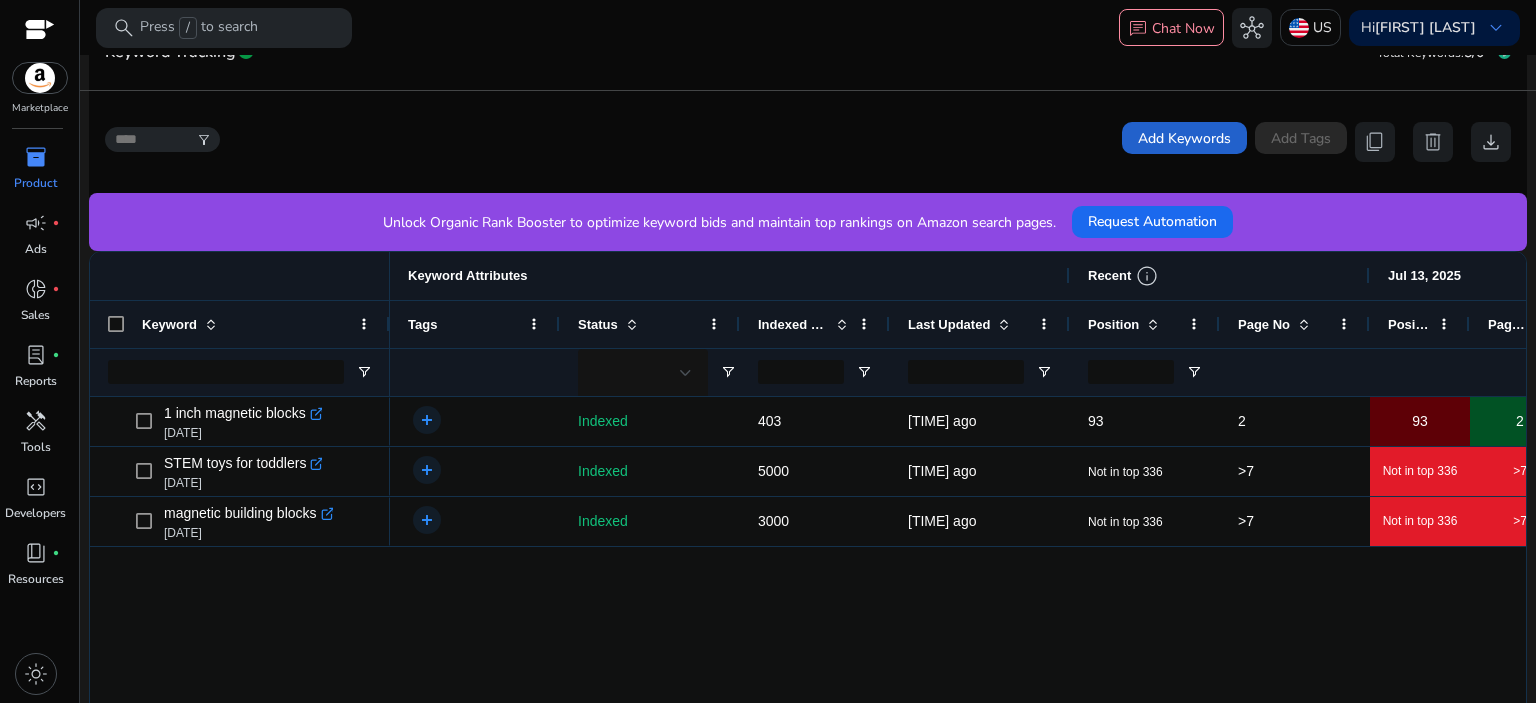click on "Add Keywords" at bounding box center (1184, 138) 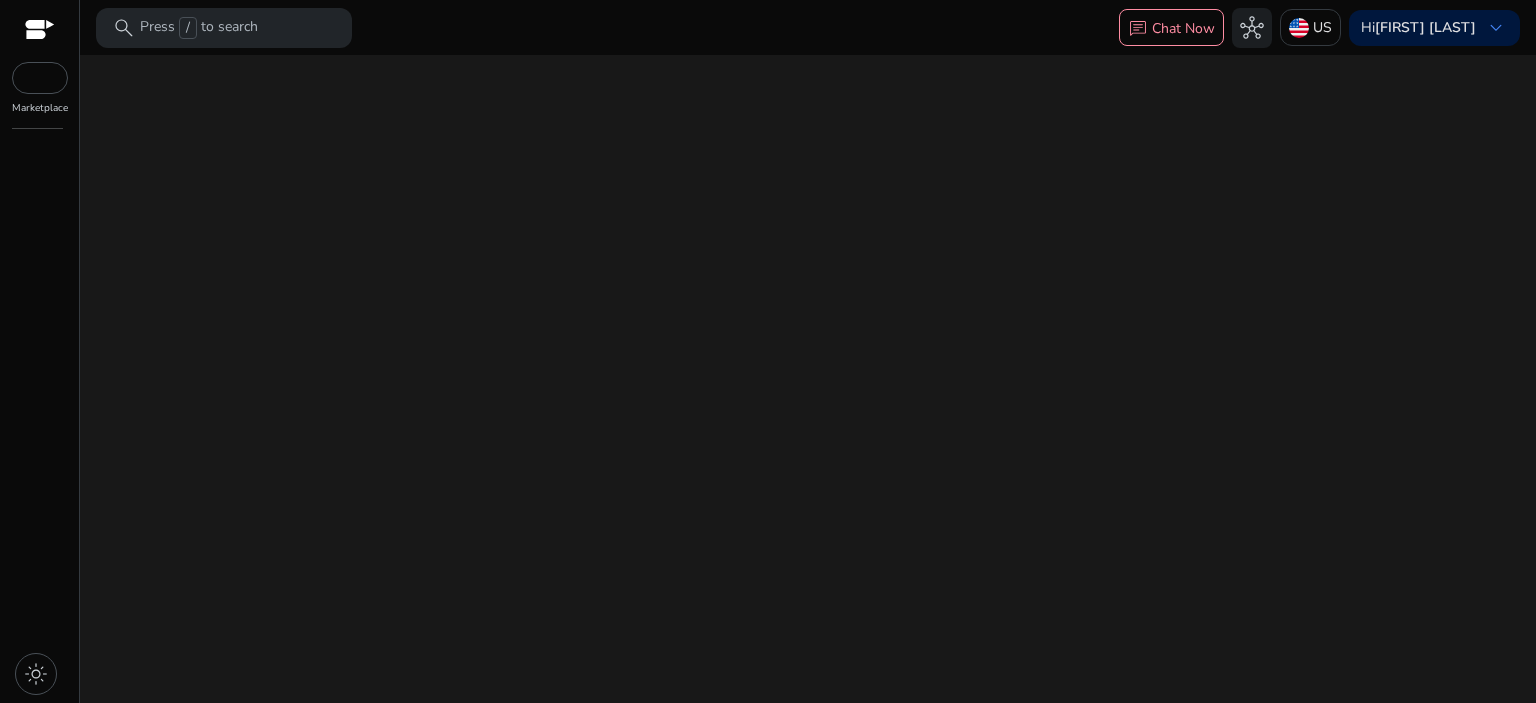 scroll, scrollTop: 0, scrollLeft: 0, axis: both 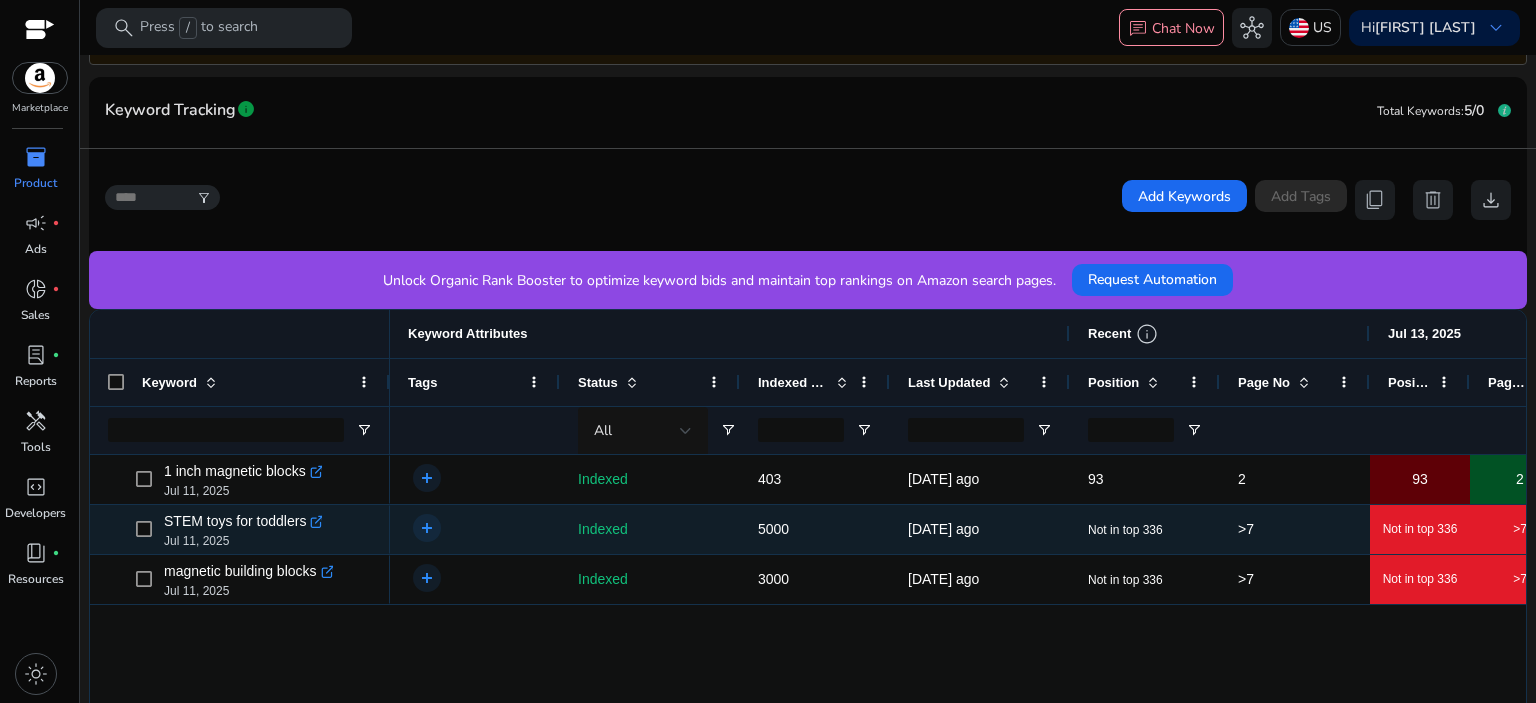 click on ".st0{fill:#2c8af8}" 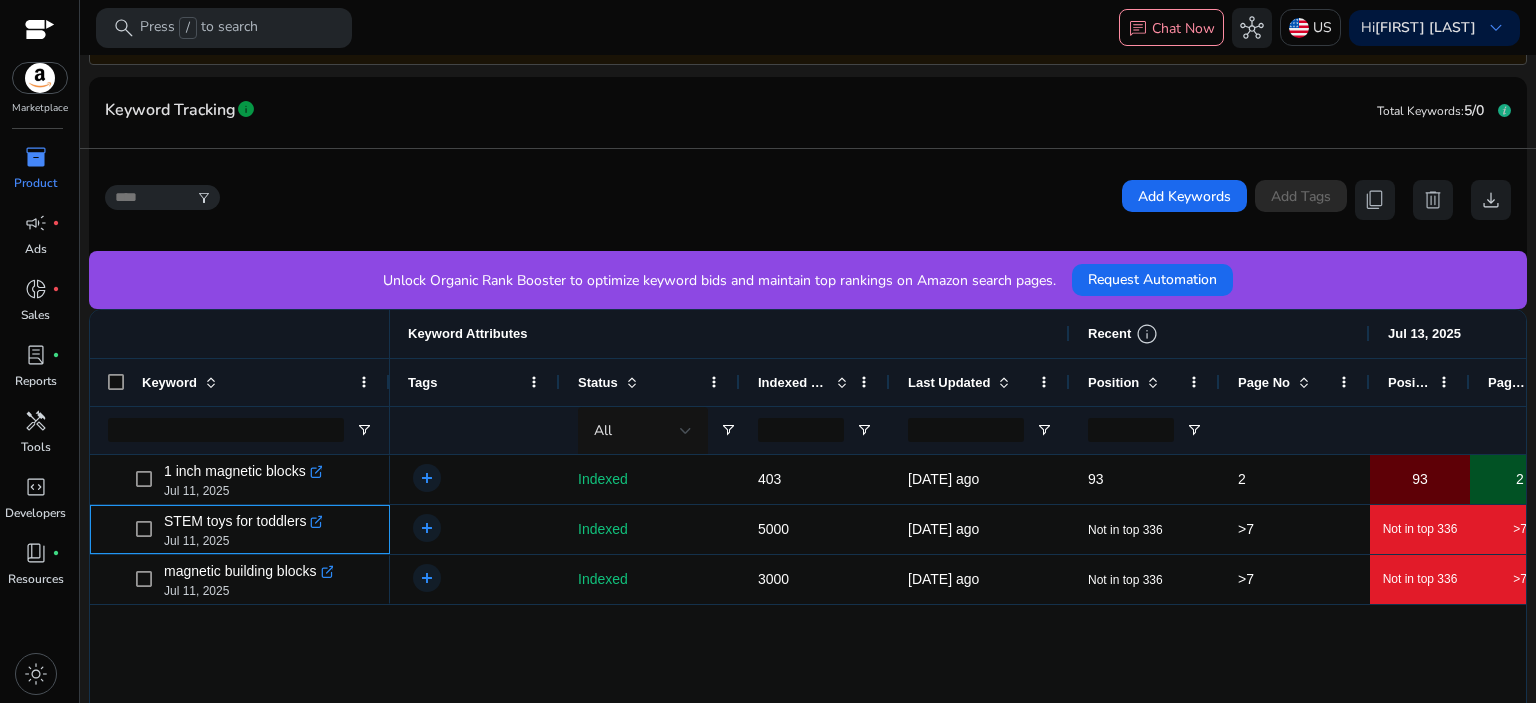 scroll, scrollTop: 0, scrollLeft: 0, axis: both 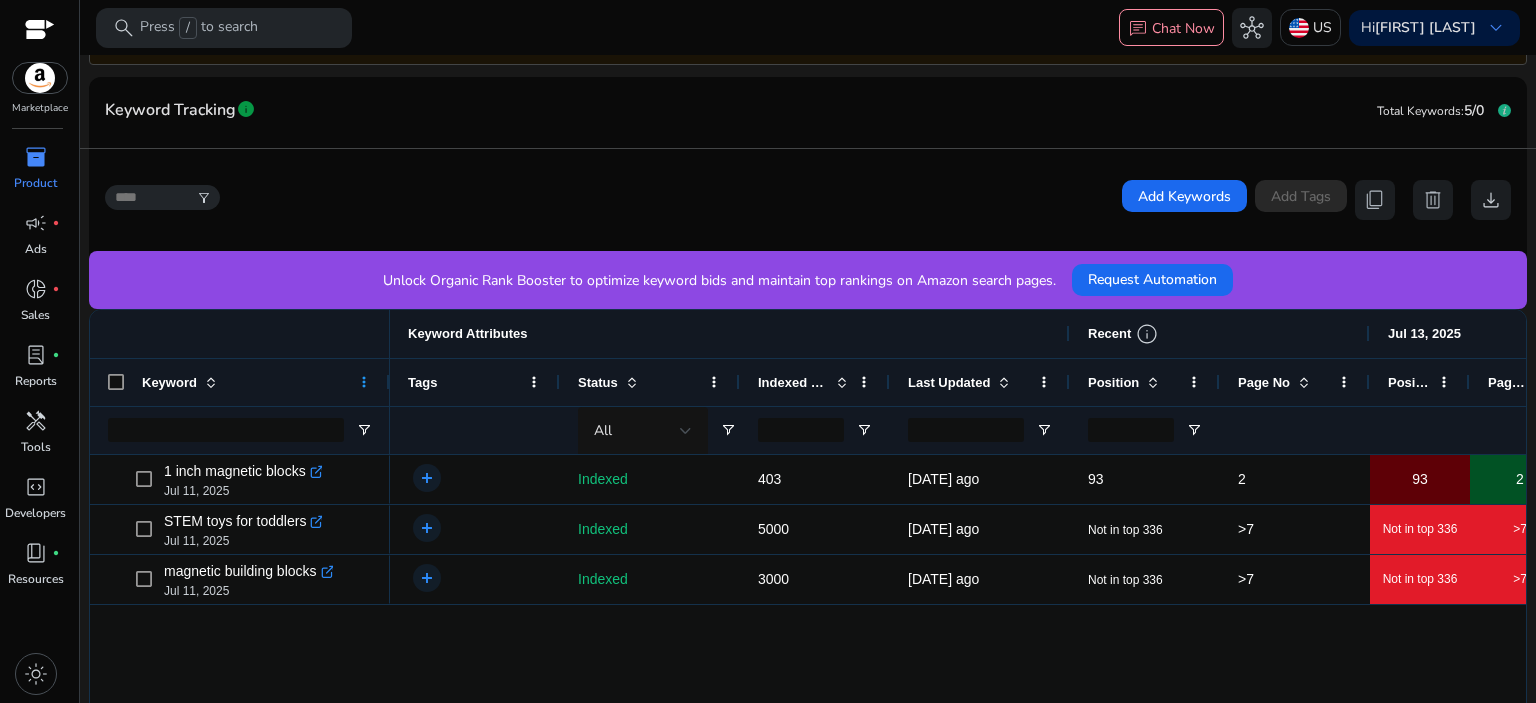 click 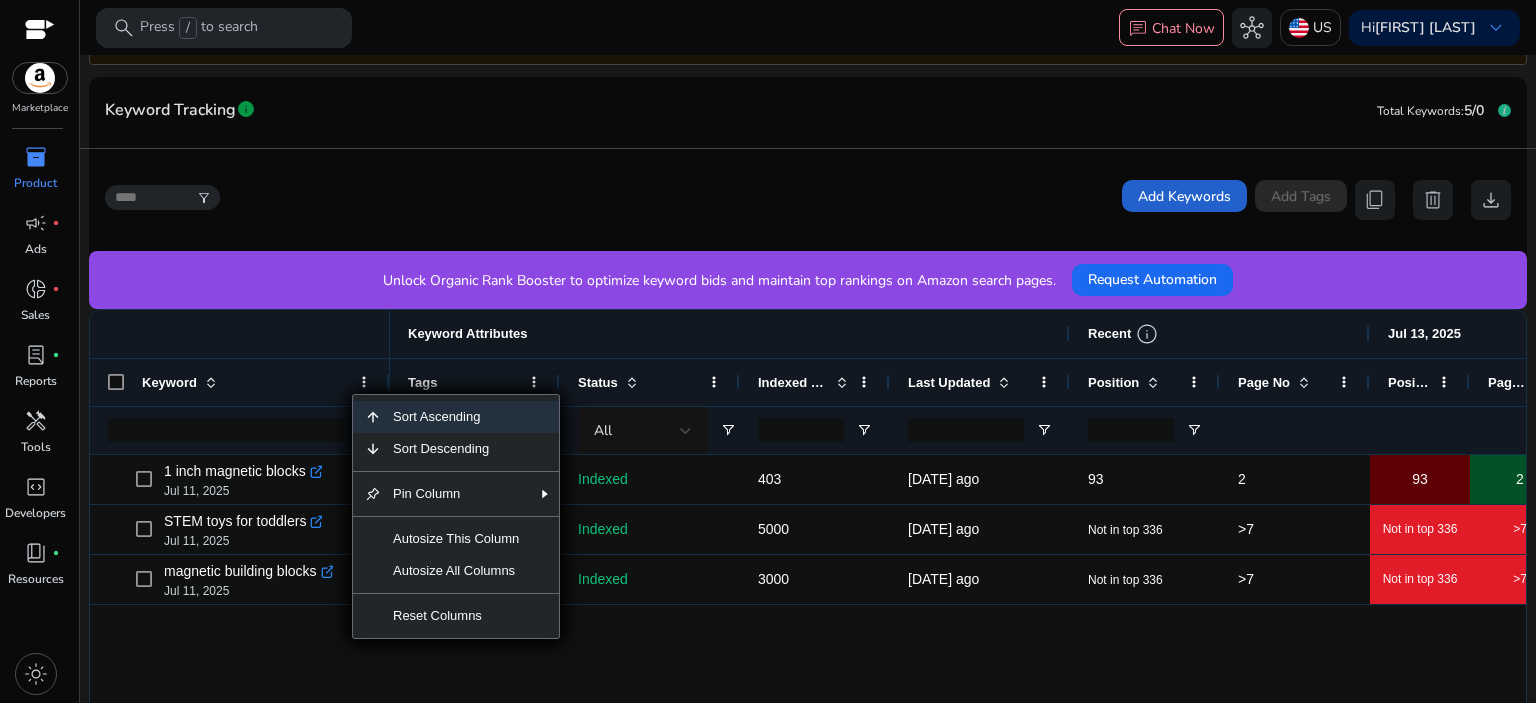 click on "Add Keywords" at bounding box center [1184, 196] 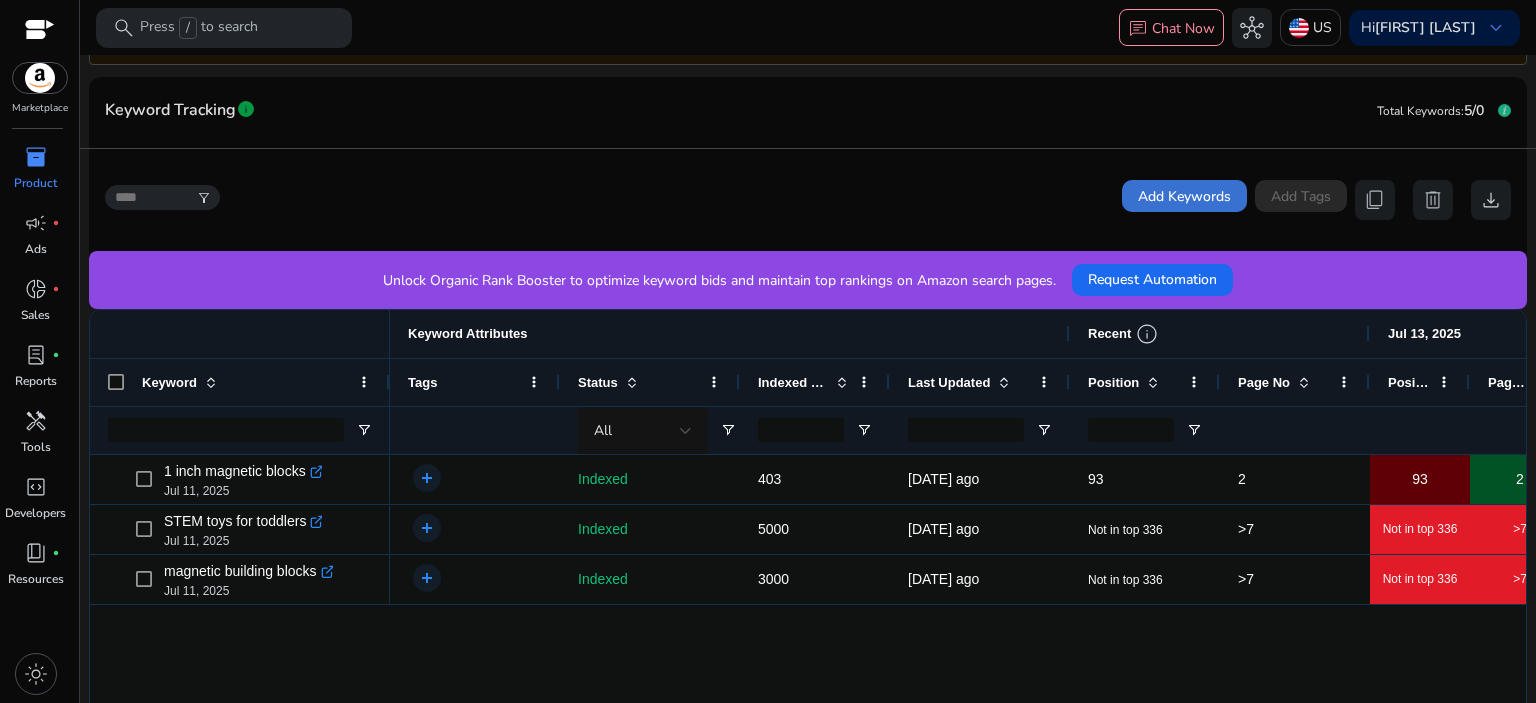 click on "Add Keywords" at bounding box center [1184, 196] 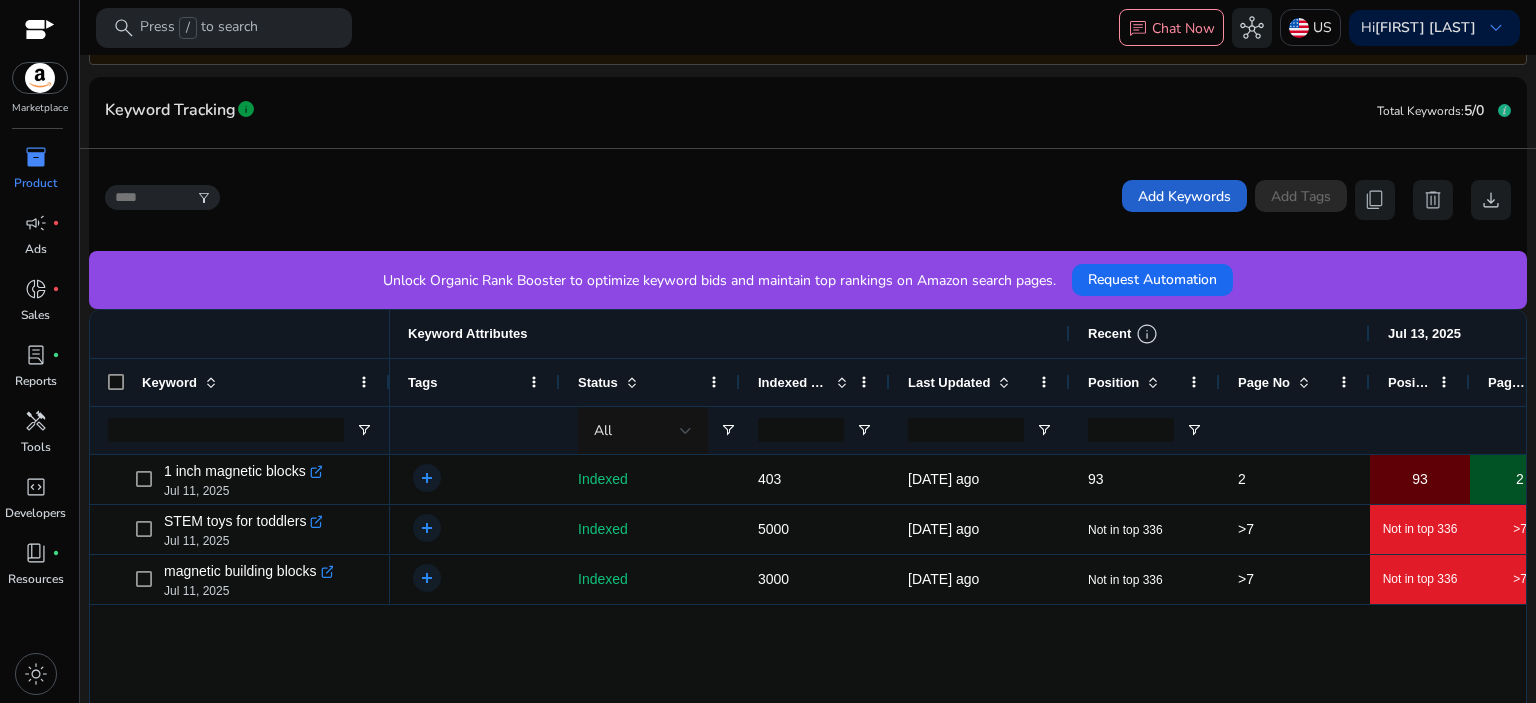 click on "Add Keywords" at bounding box center [1184, 196] 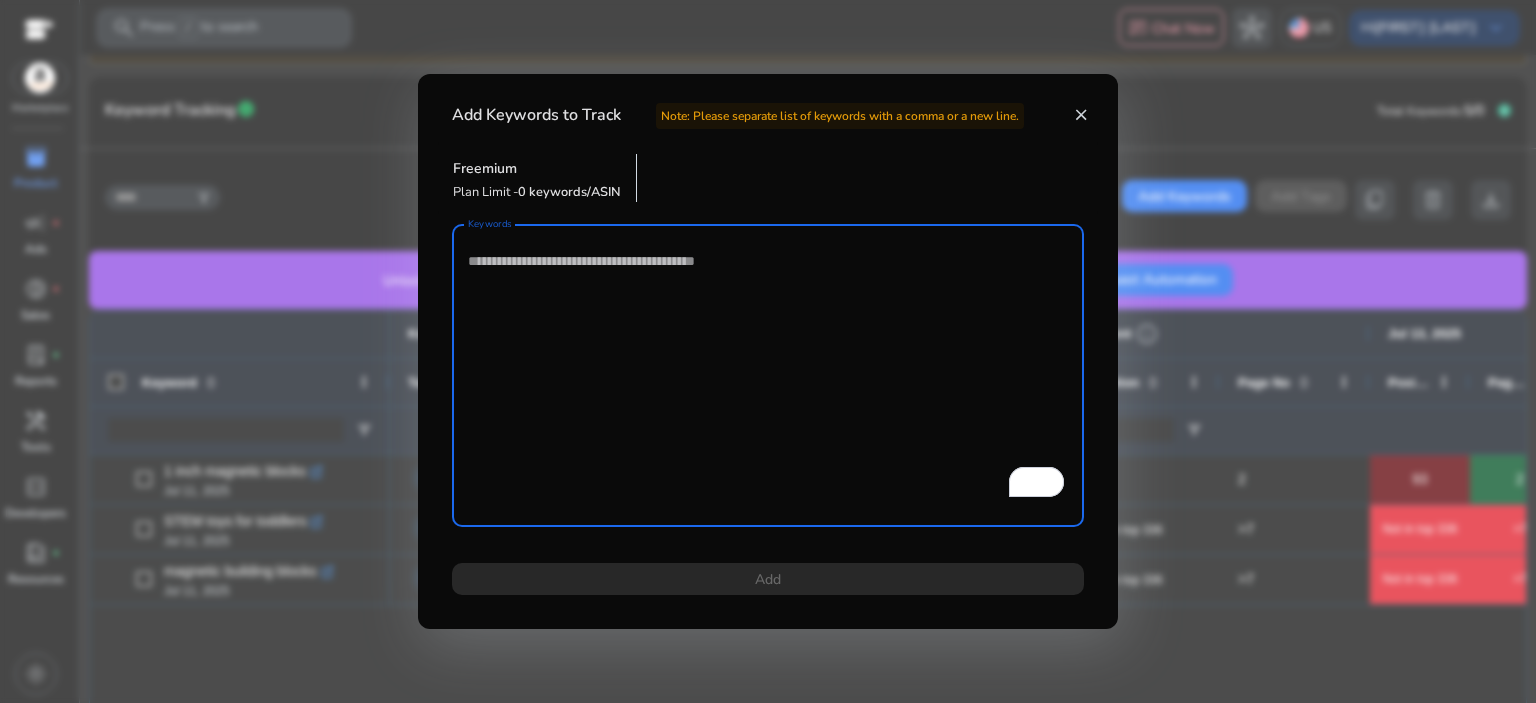 click on "close" at bounding box center [1081, 115] 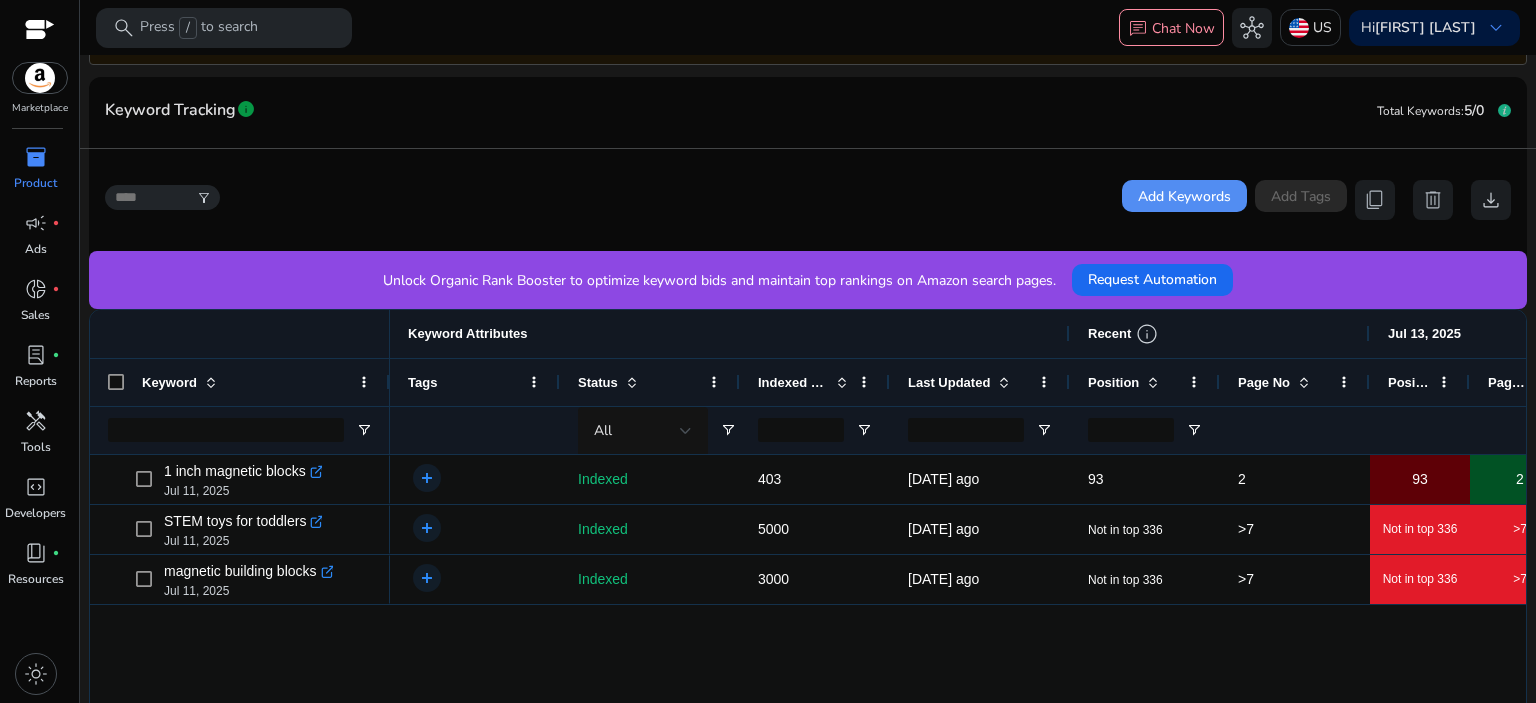 scroll, scrollTop: 0, scrollLeft: 0, axis: both 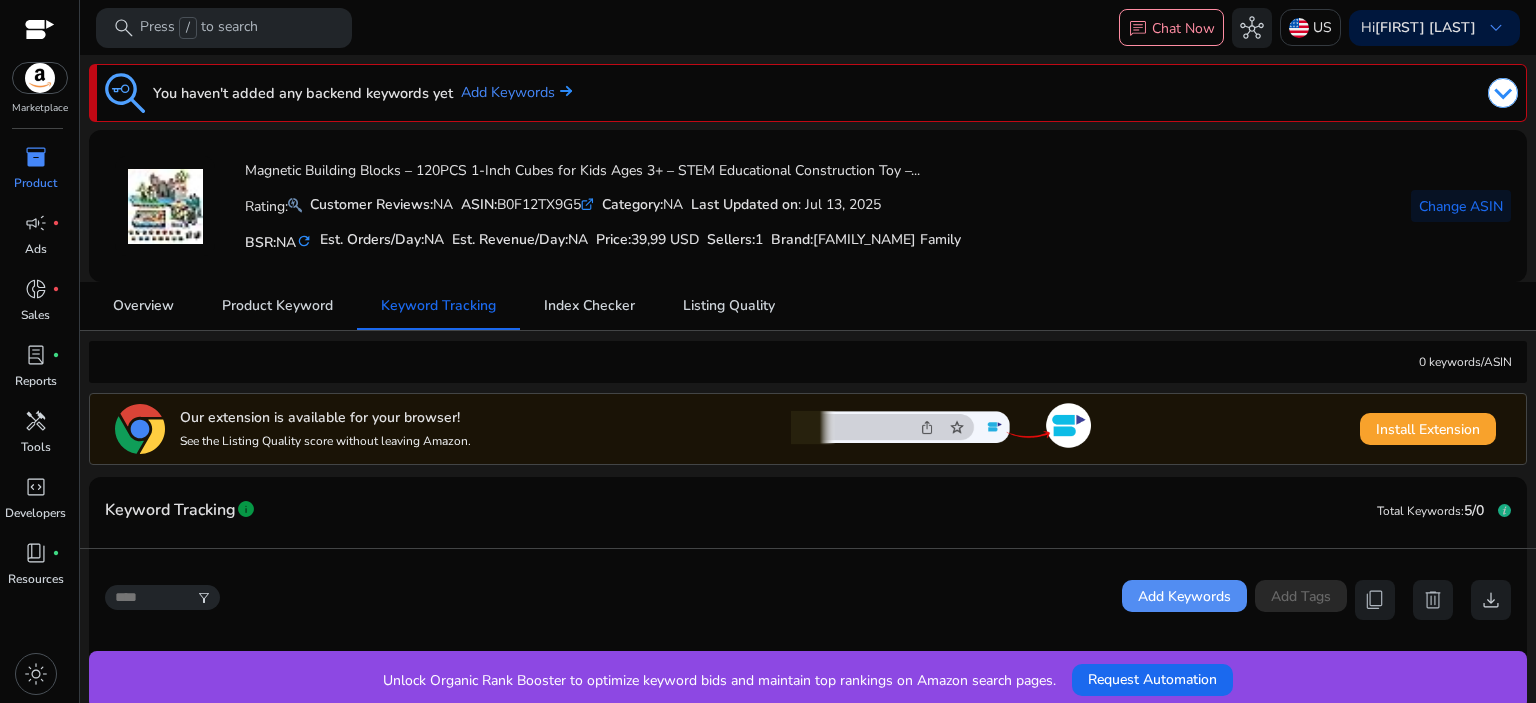 click 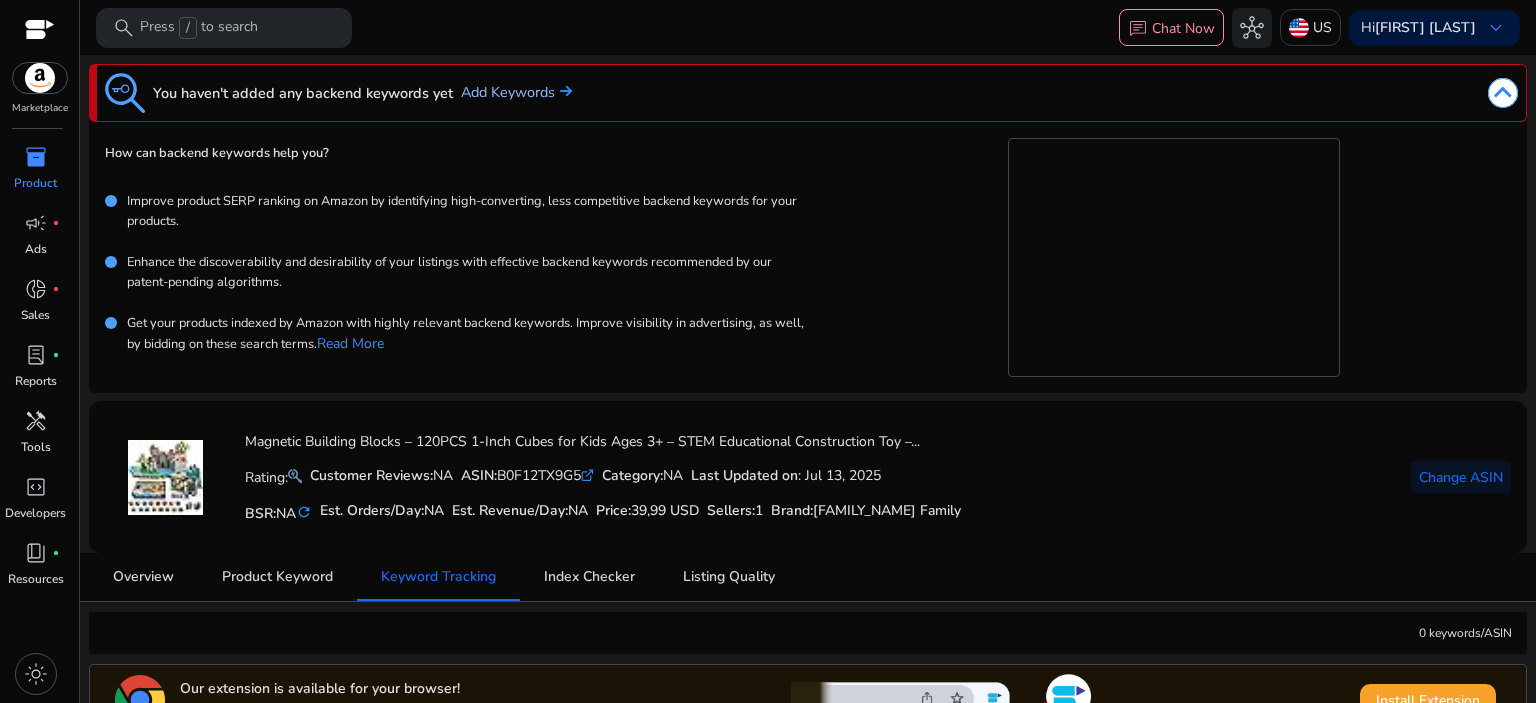click on "Add Keywords" 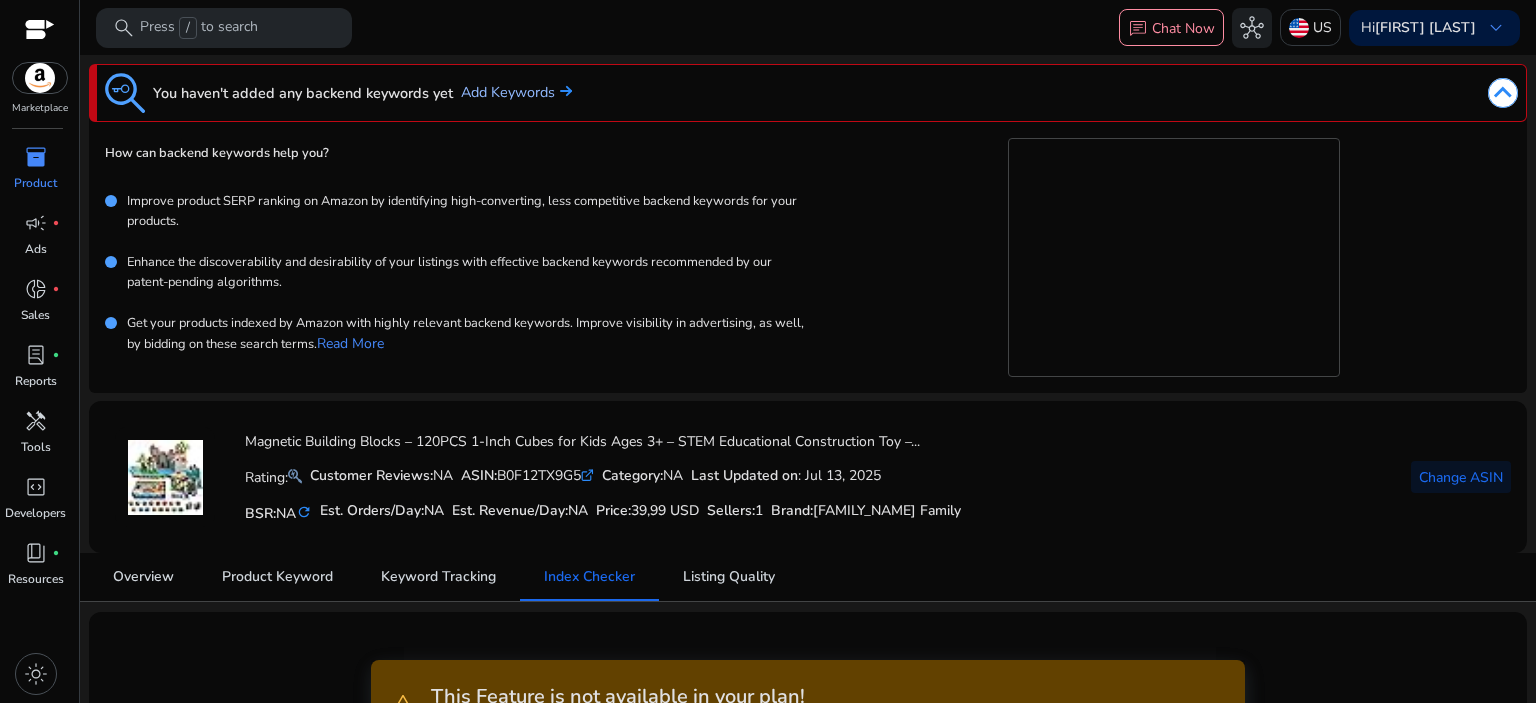 click on "Add Keywords" 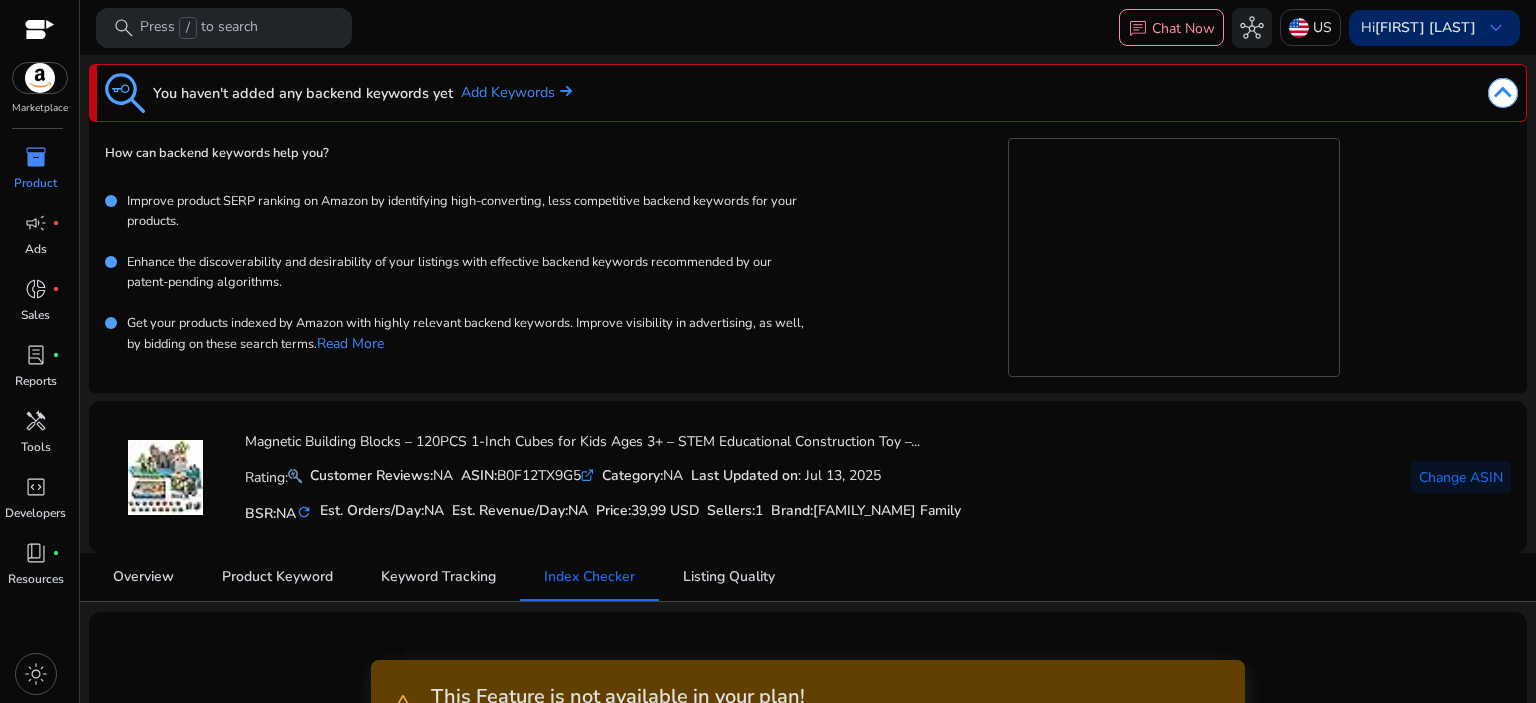 click on "keyboard_arrow_down" at bounding box center (1496, 28) 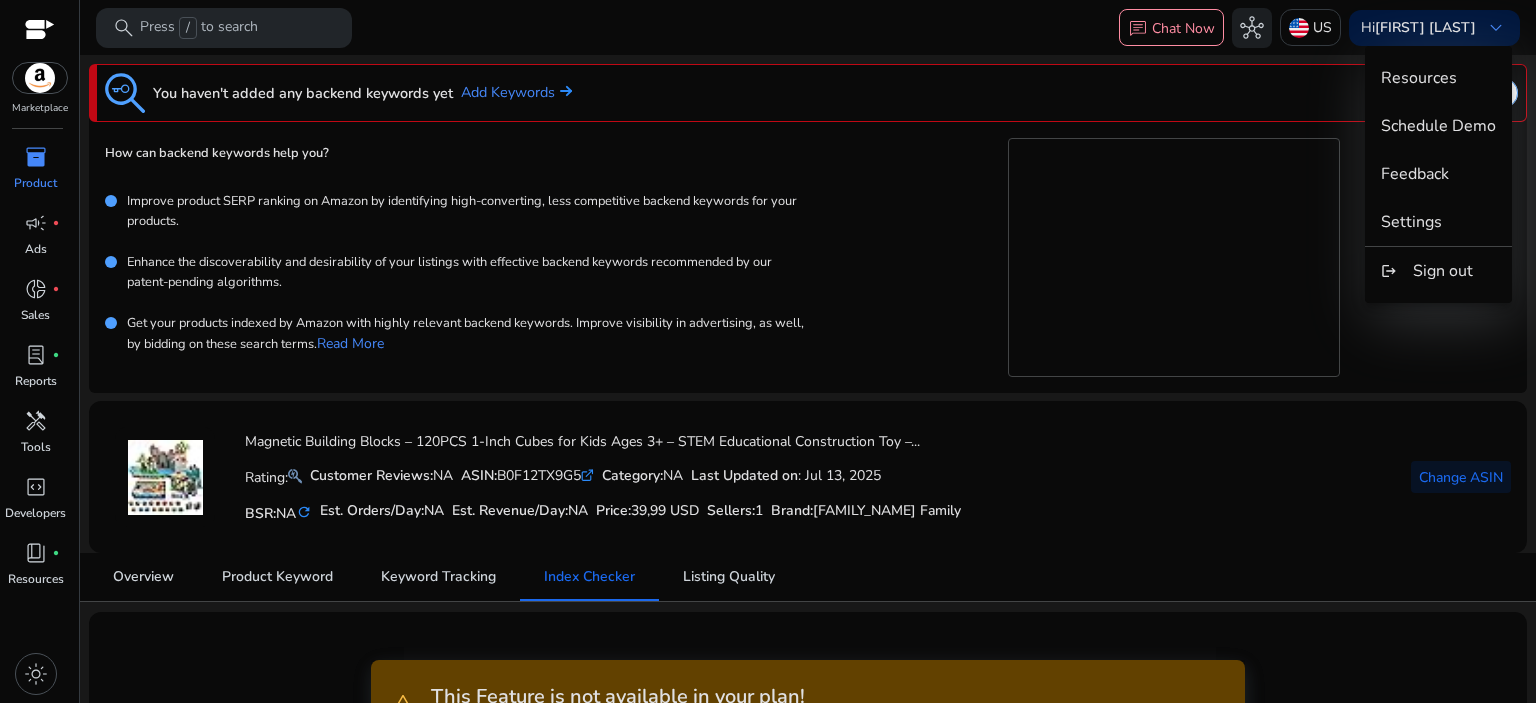 click at bounding box center (768, 351) 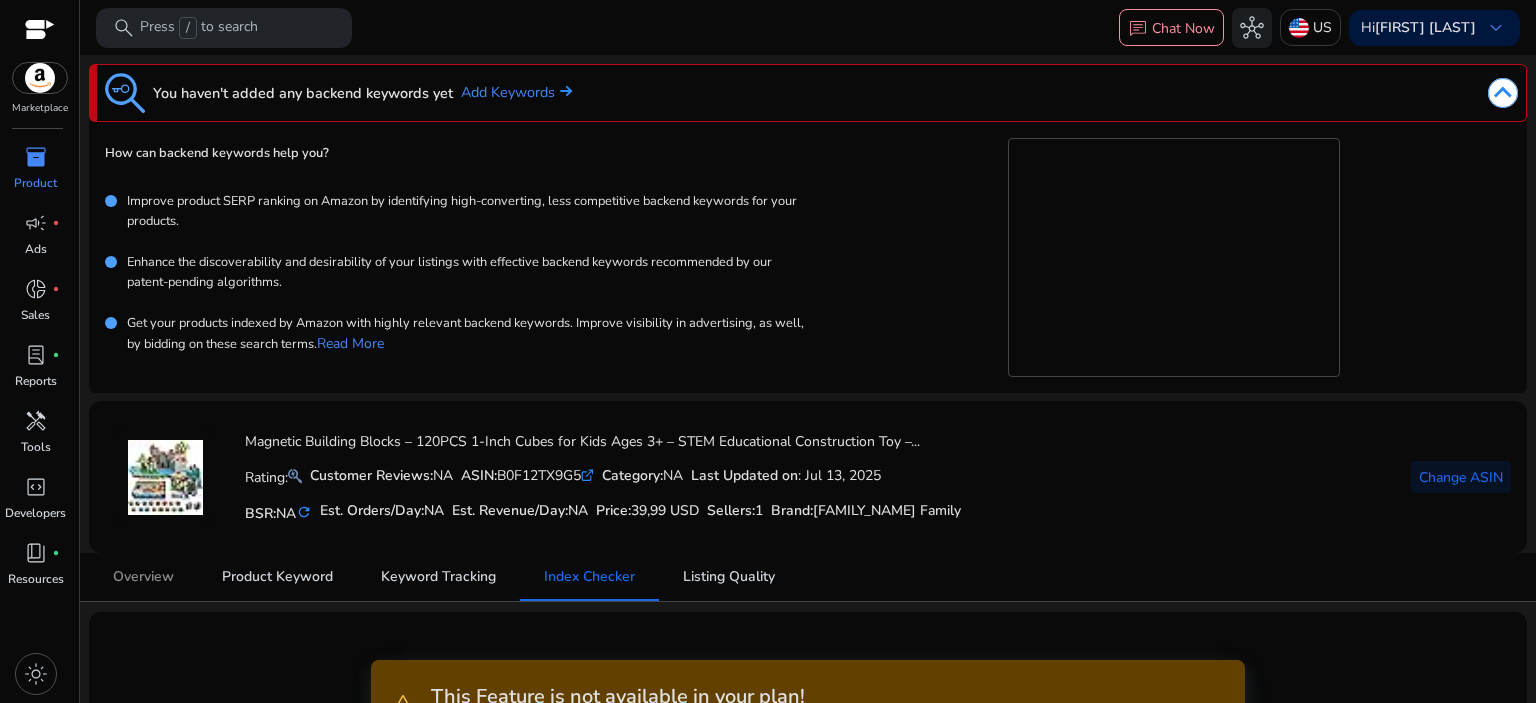 click on "Overview" at bounding box center [143, 577] 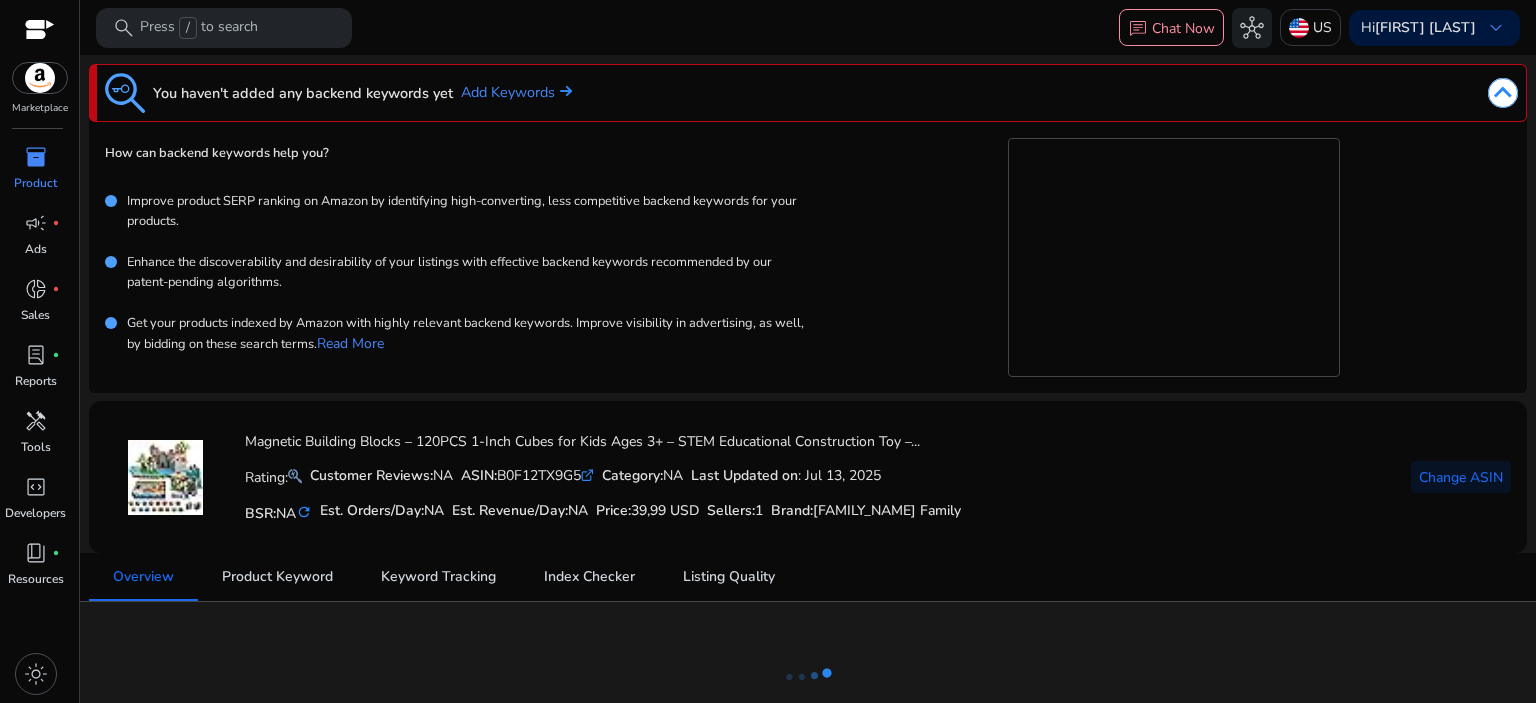 scroll, scrollTop: 45, scrollLeft: 0, axis: vertical 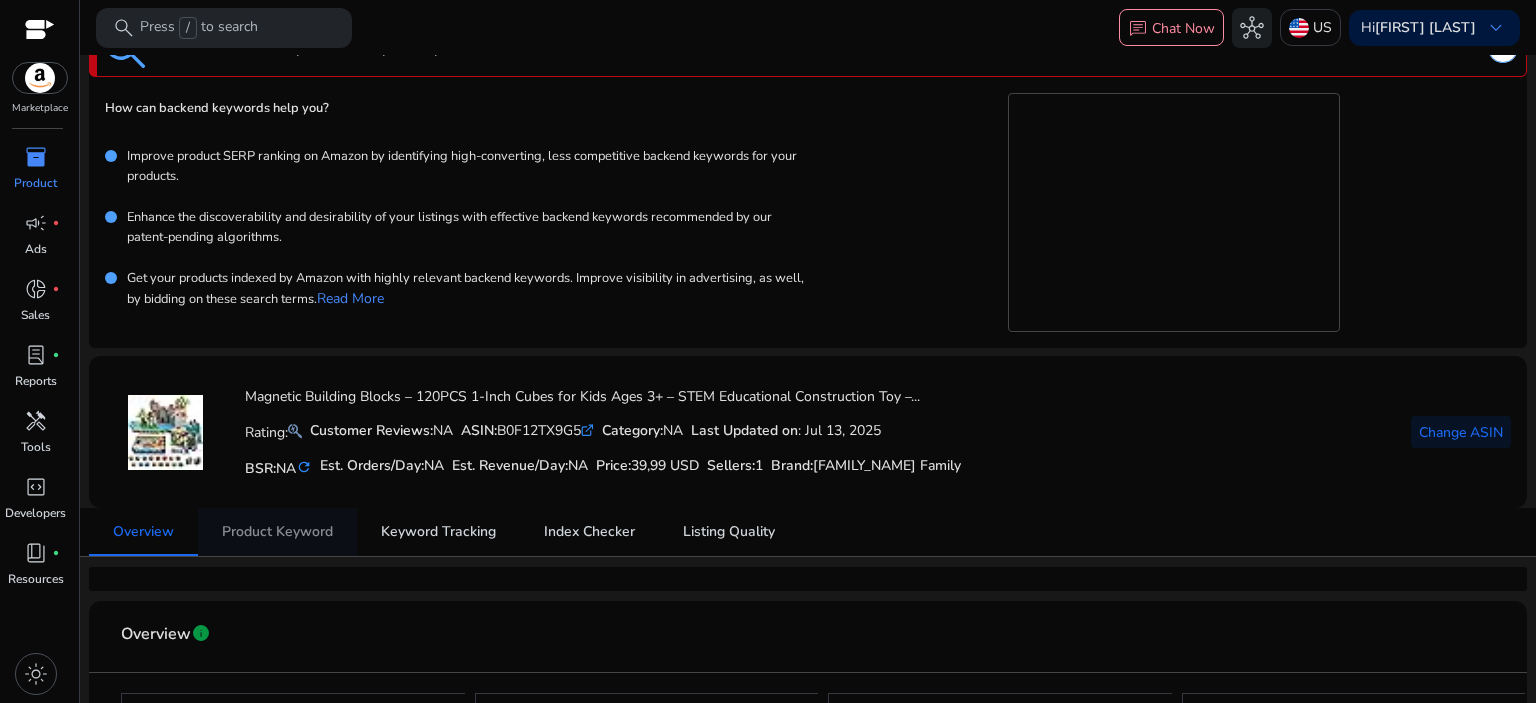 click on "Product Keyword" at bounding box center (277, 532) 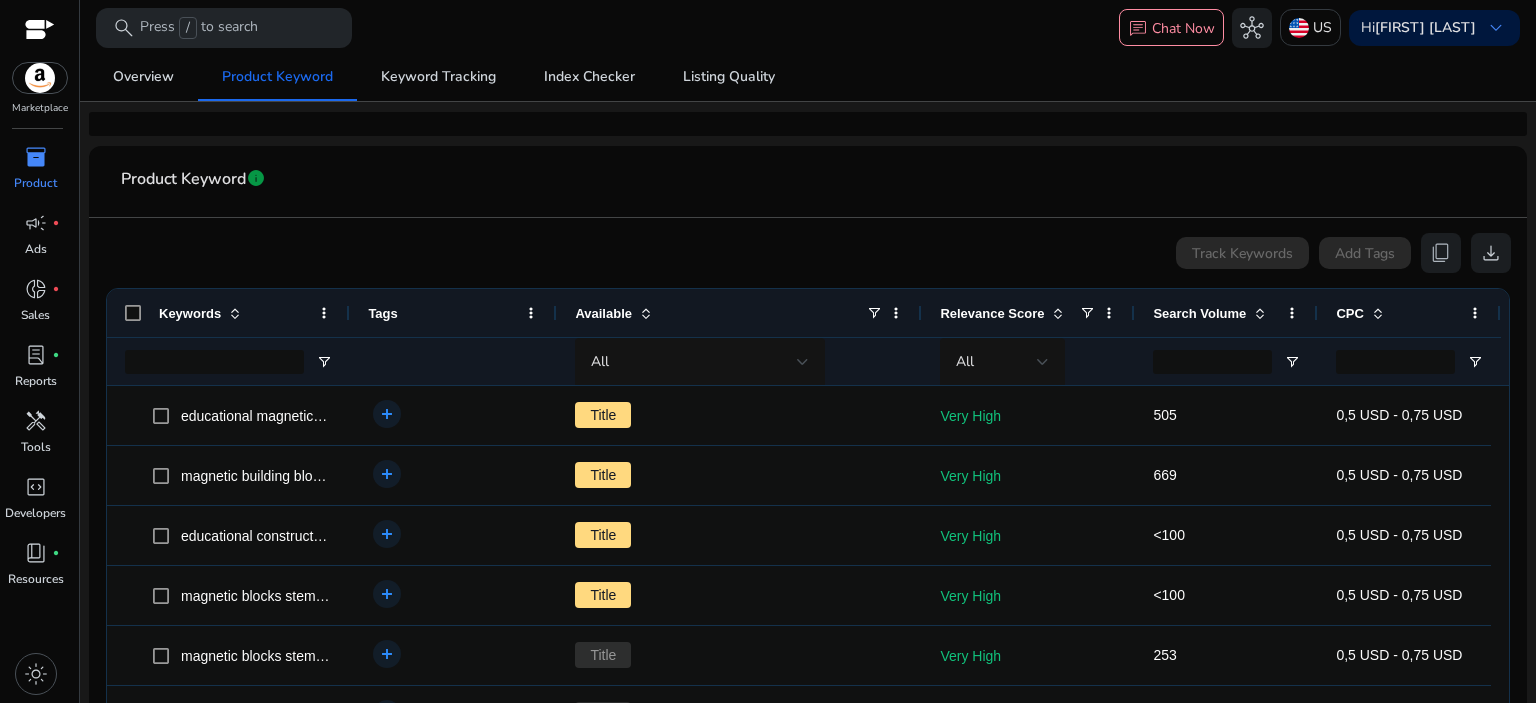 scroll, scrollTop: 644, scrollLeft: 0, axis: vertical 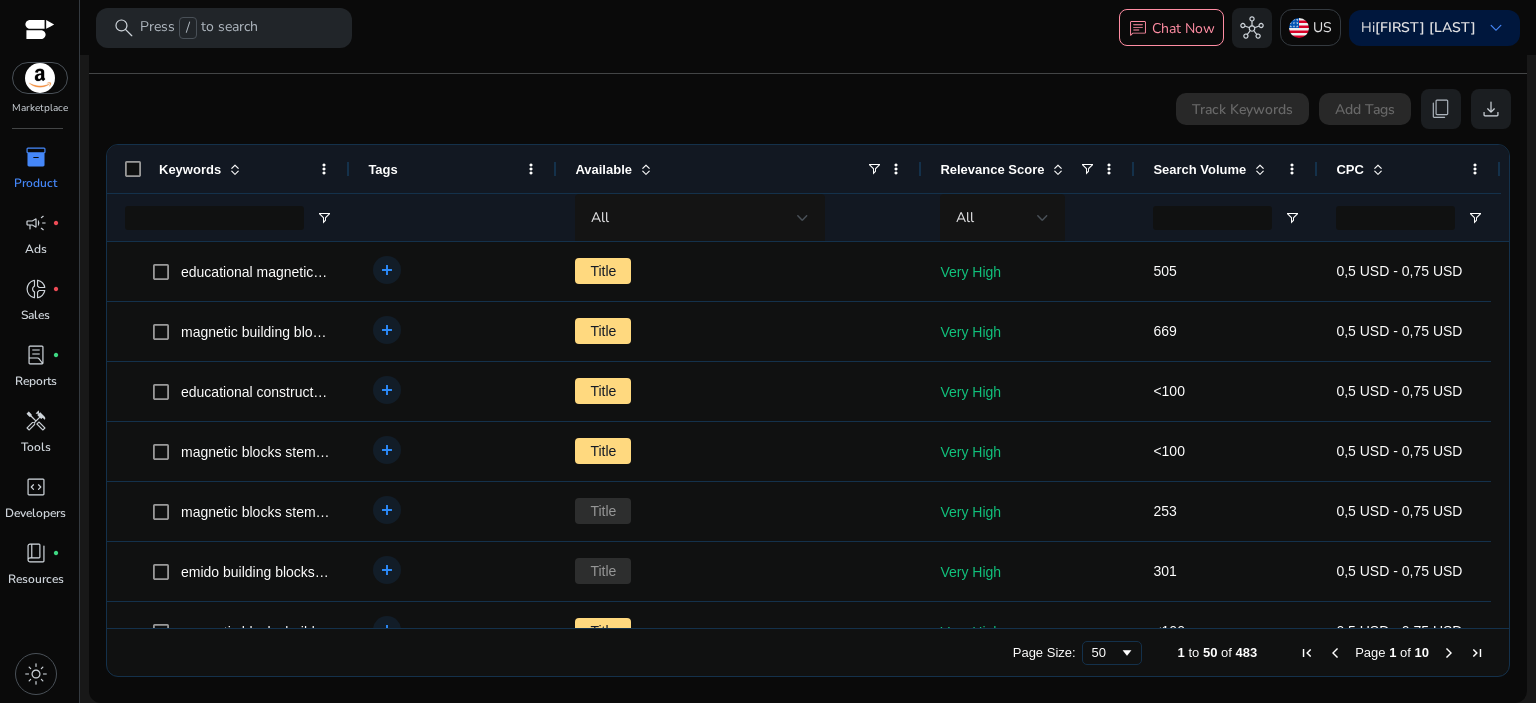 drag, startPoint x: 347, startPoint y: 170, endPoint x: 400, endPoint y: 183, distance: 54.571056 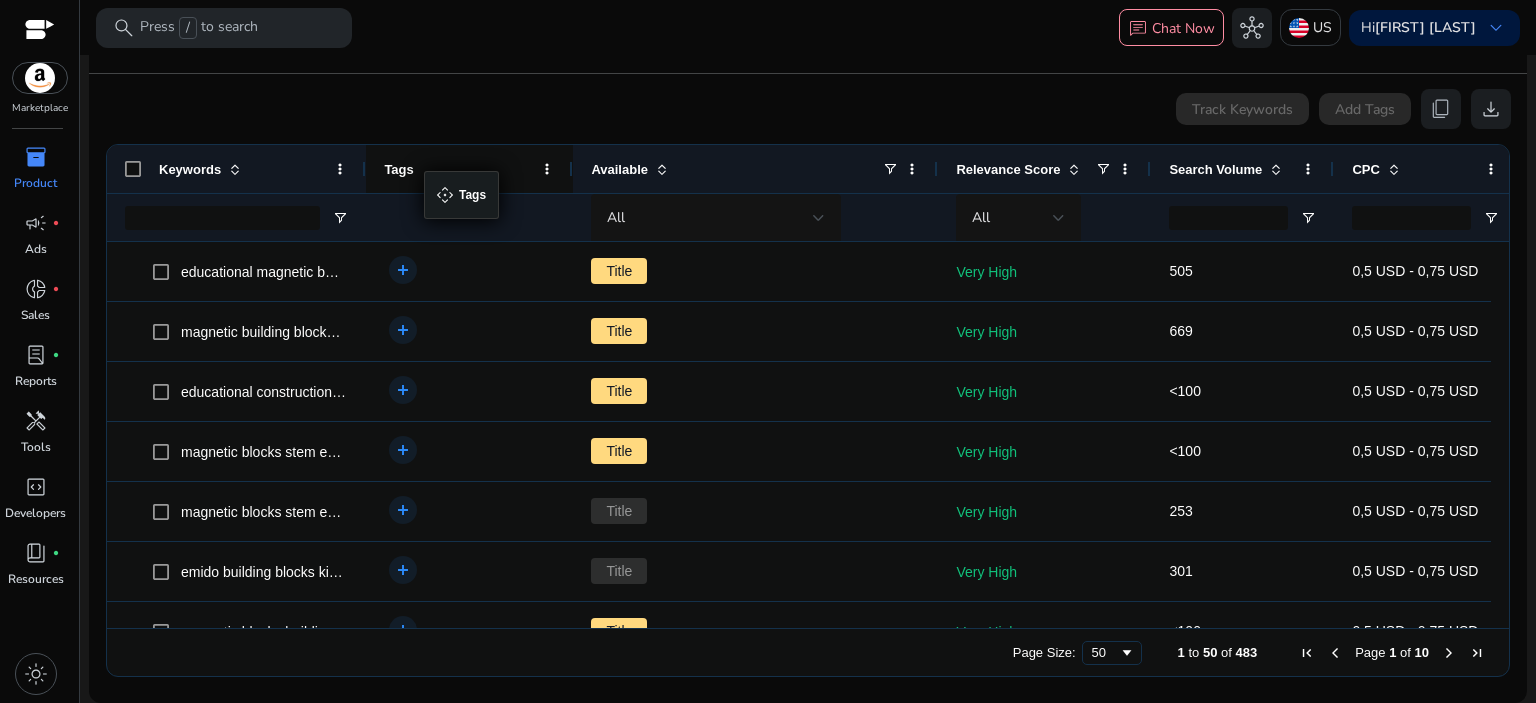 drag, startPoint x: 400, startPoint y: 183, endPoint x: 460, endPoint y: 181, distance: 60.033325 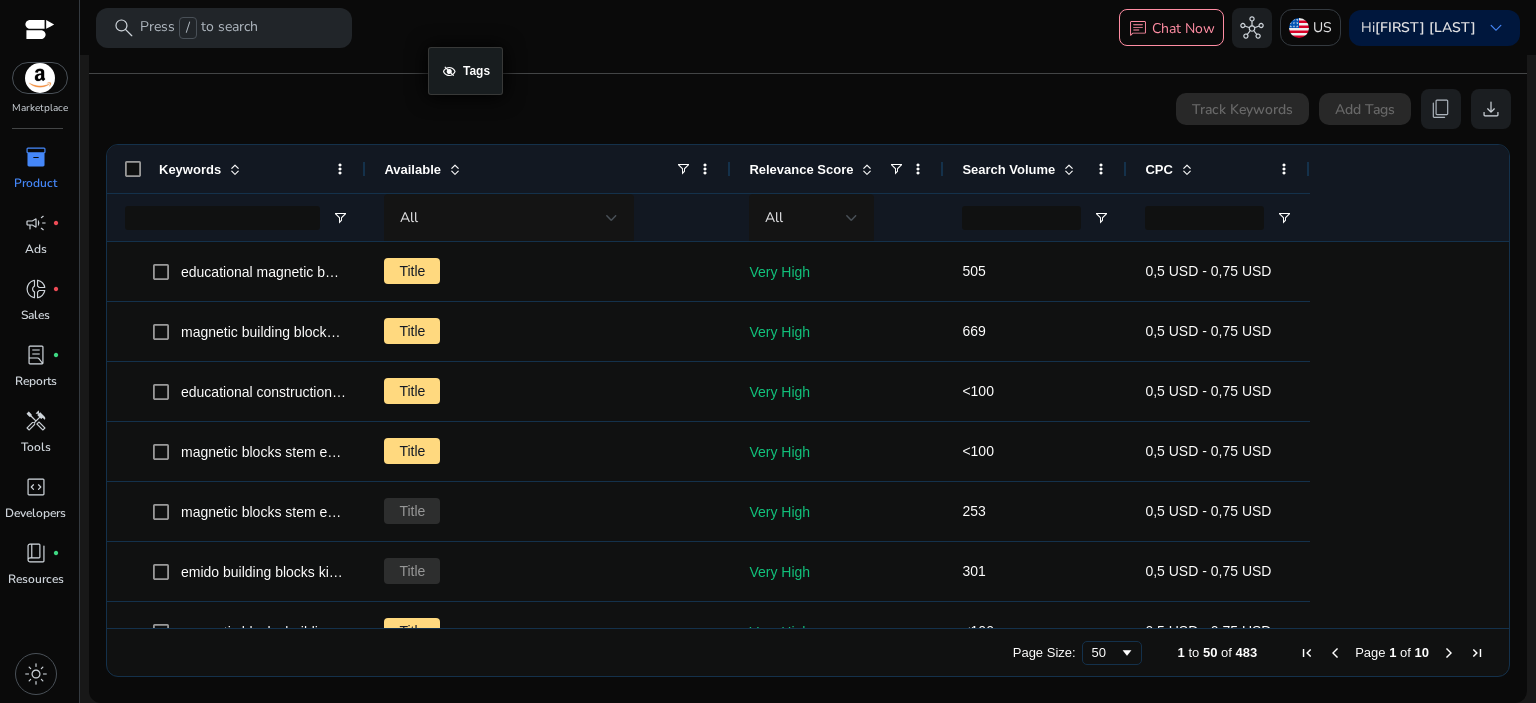 drag, startPoint x: 460, startPoint y: 181, endPoint x: 438, endPoint y: 59, distance: 123.967735 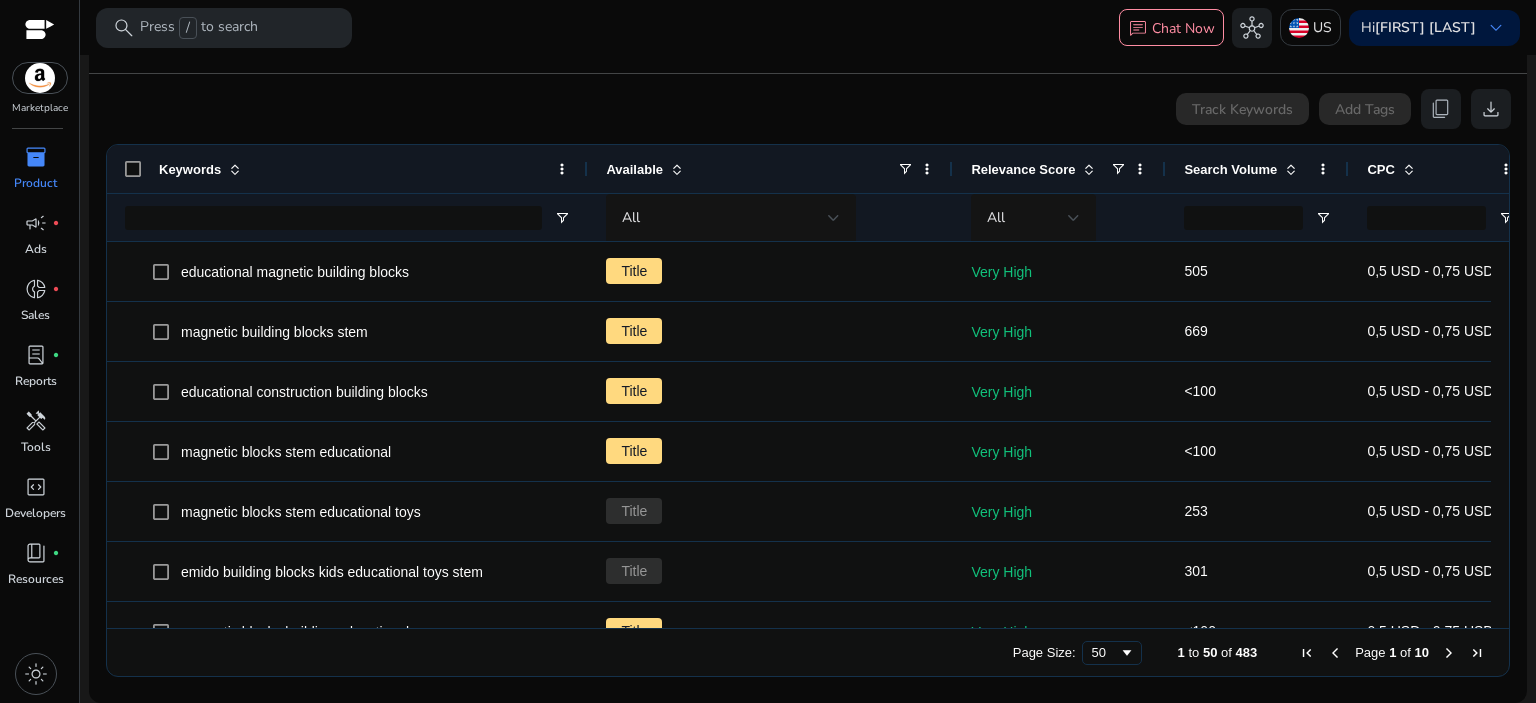drag, startPoint x: 363, startPoint y: 157, endPoint x: 585, endPoint y: 173, distance: 222.57584 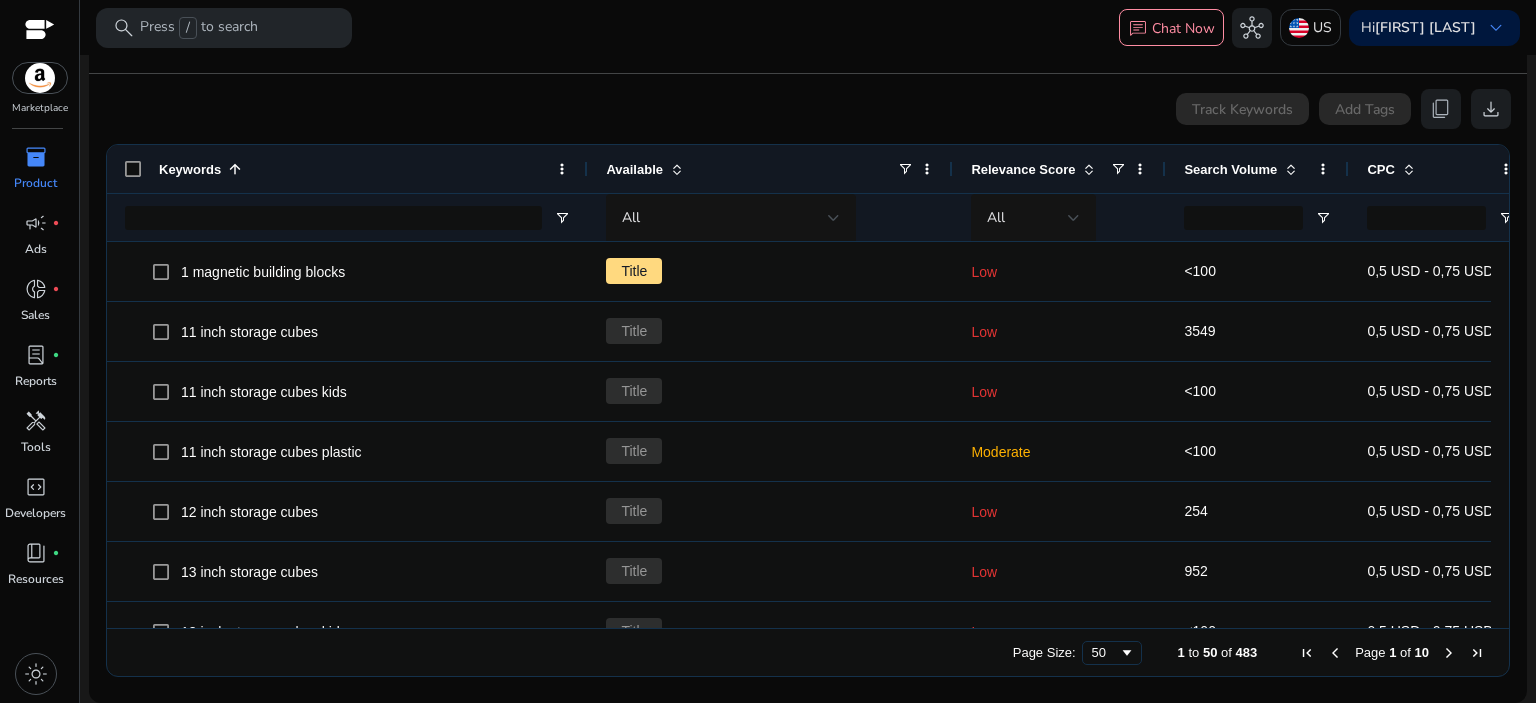 click 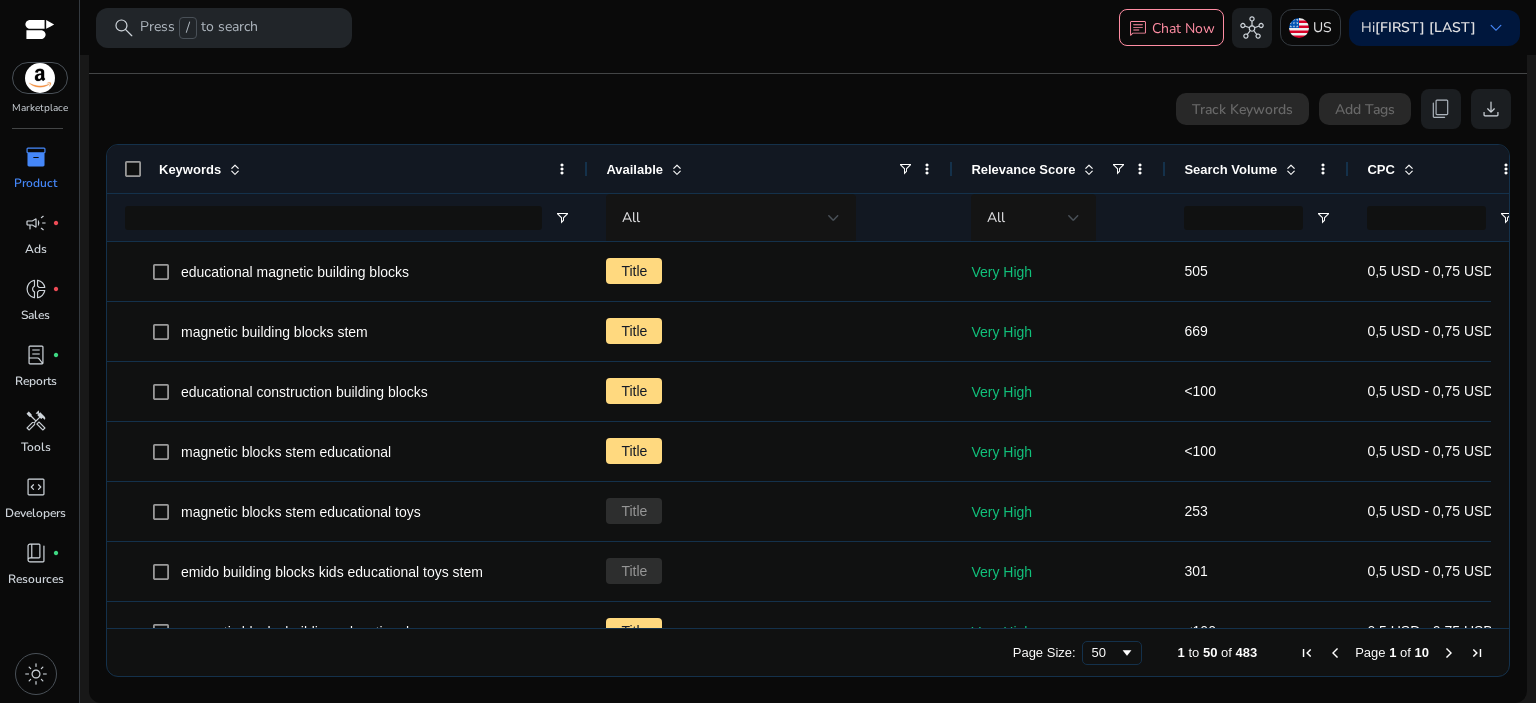 scroll, scrollTop: 129, scrollLeft: 0, axis: vertical 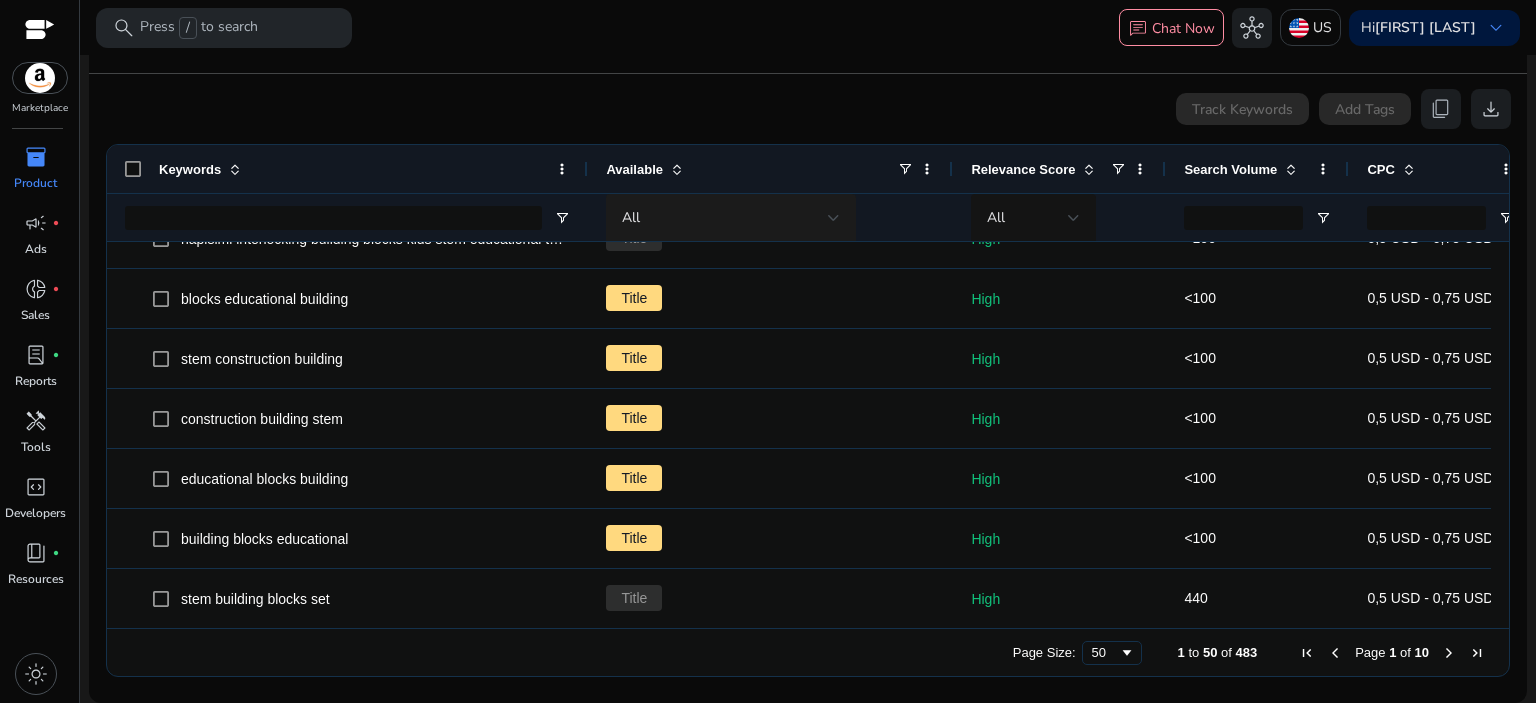 click at bounding box center (834, 218) 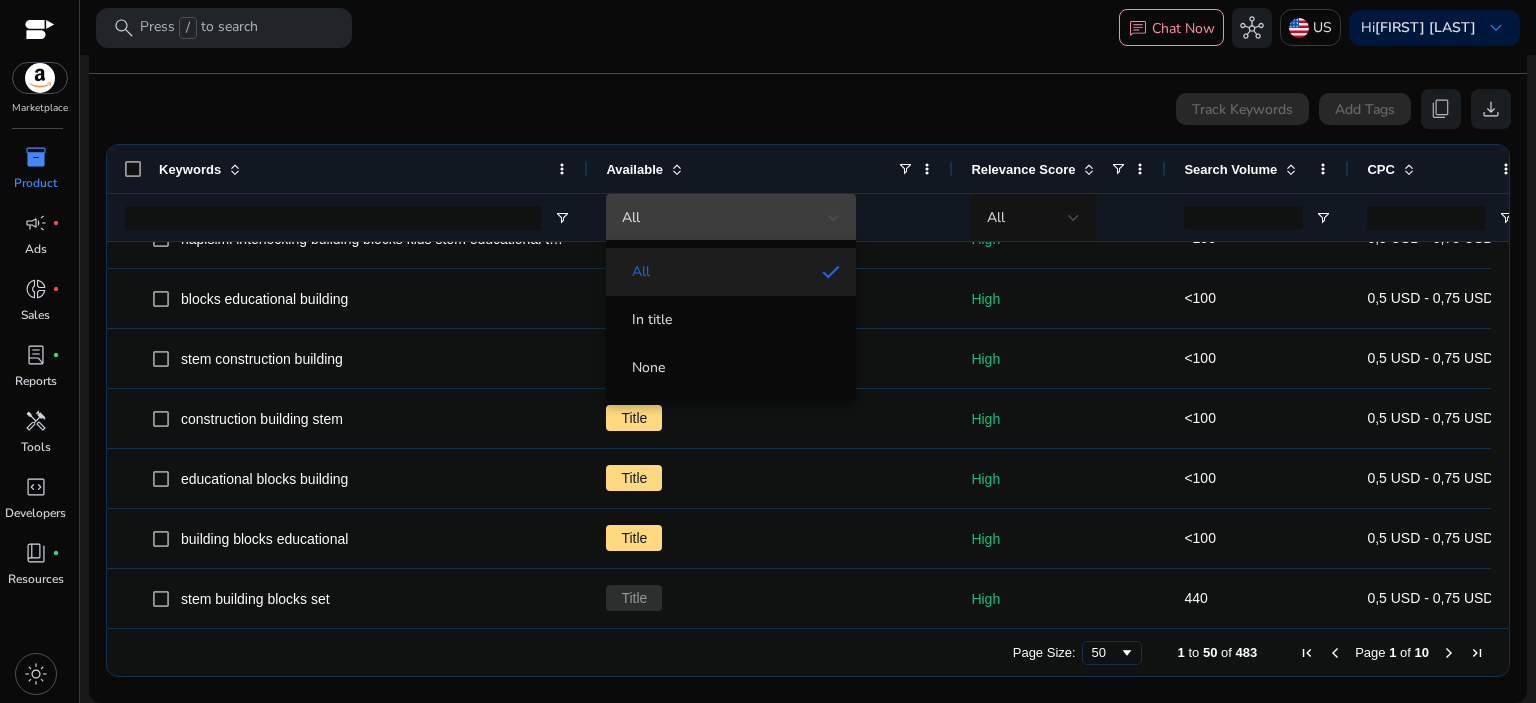 click at bounding box center [768, 351] 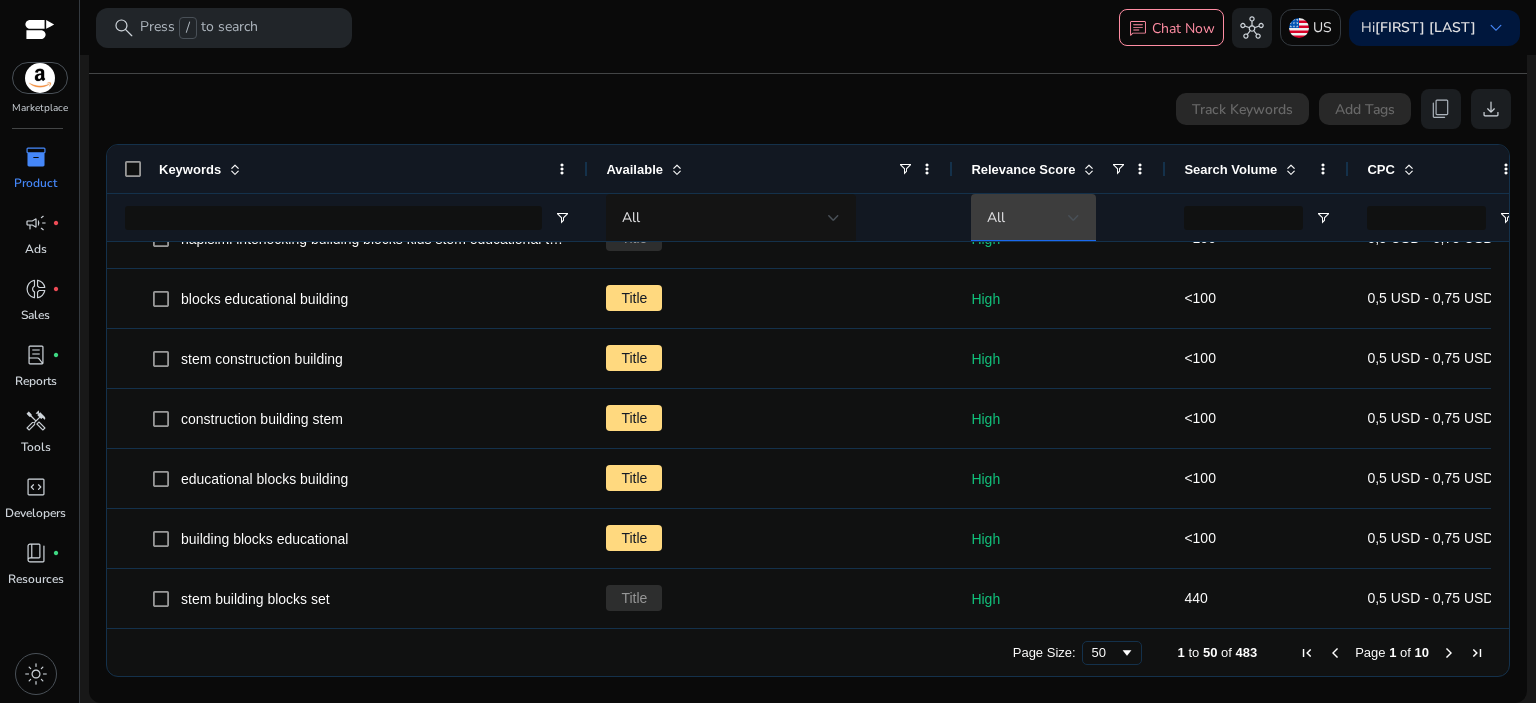 click at bounding box center (1074, 218) 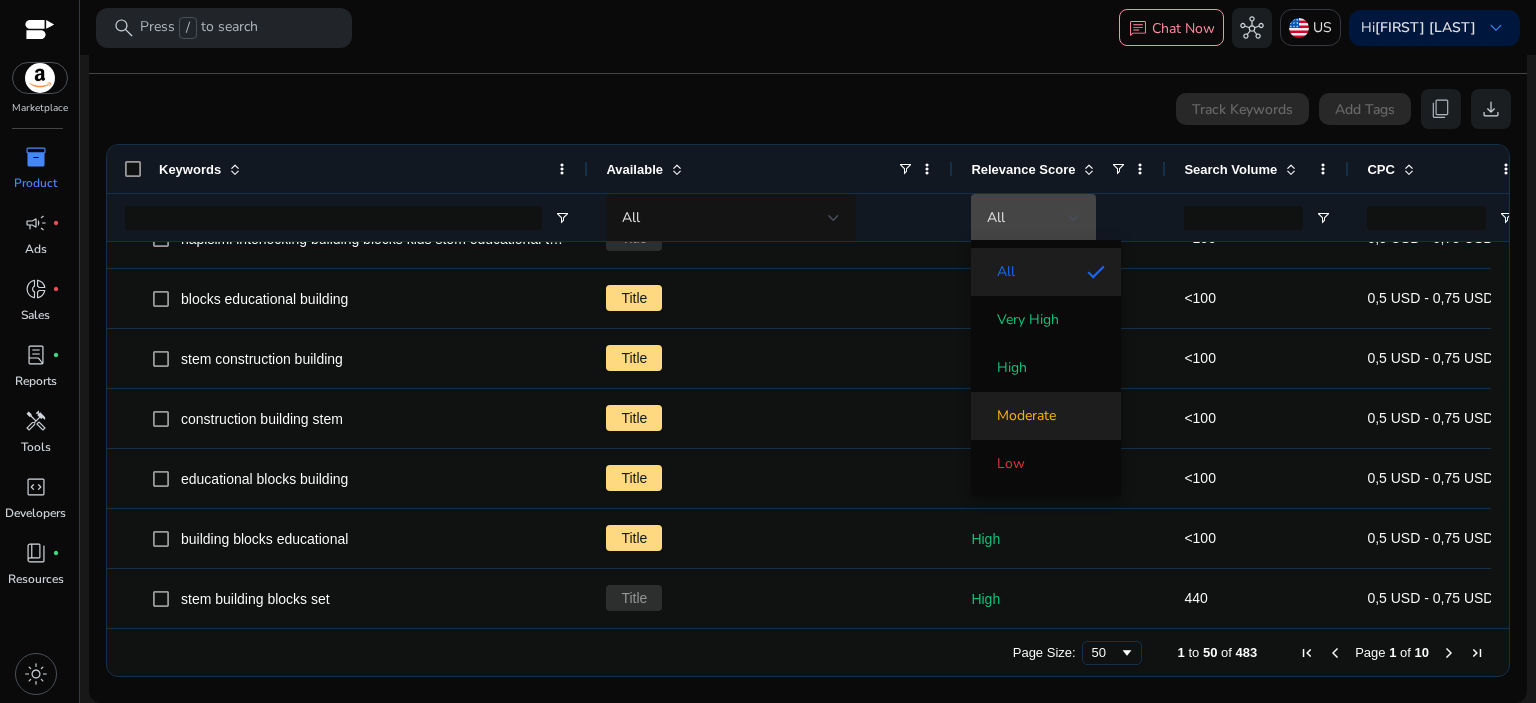 click on "Moderate" at bounding box center (1026, 416) 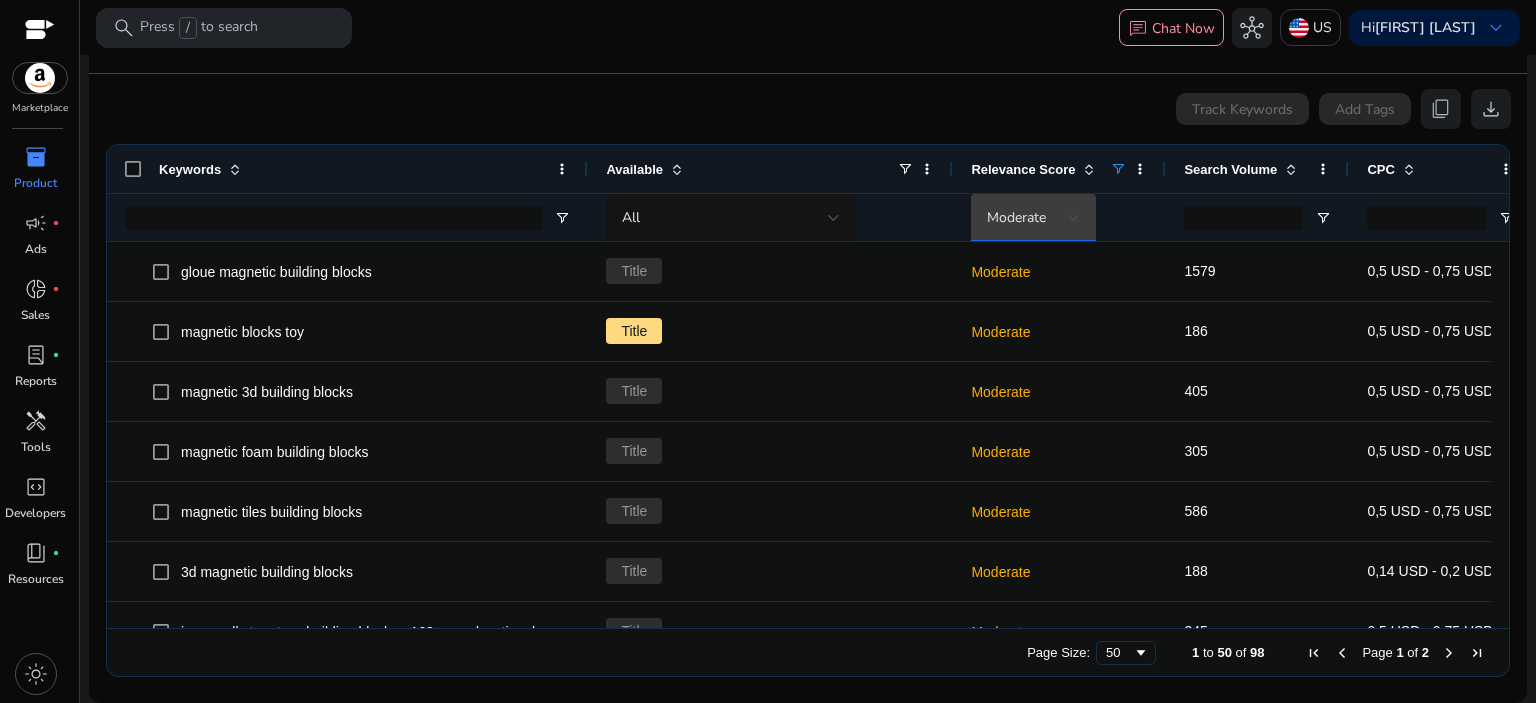click on "Moderate" at bounding box center (1027, 218) 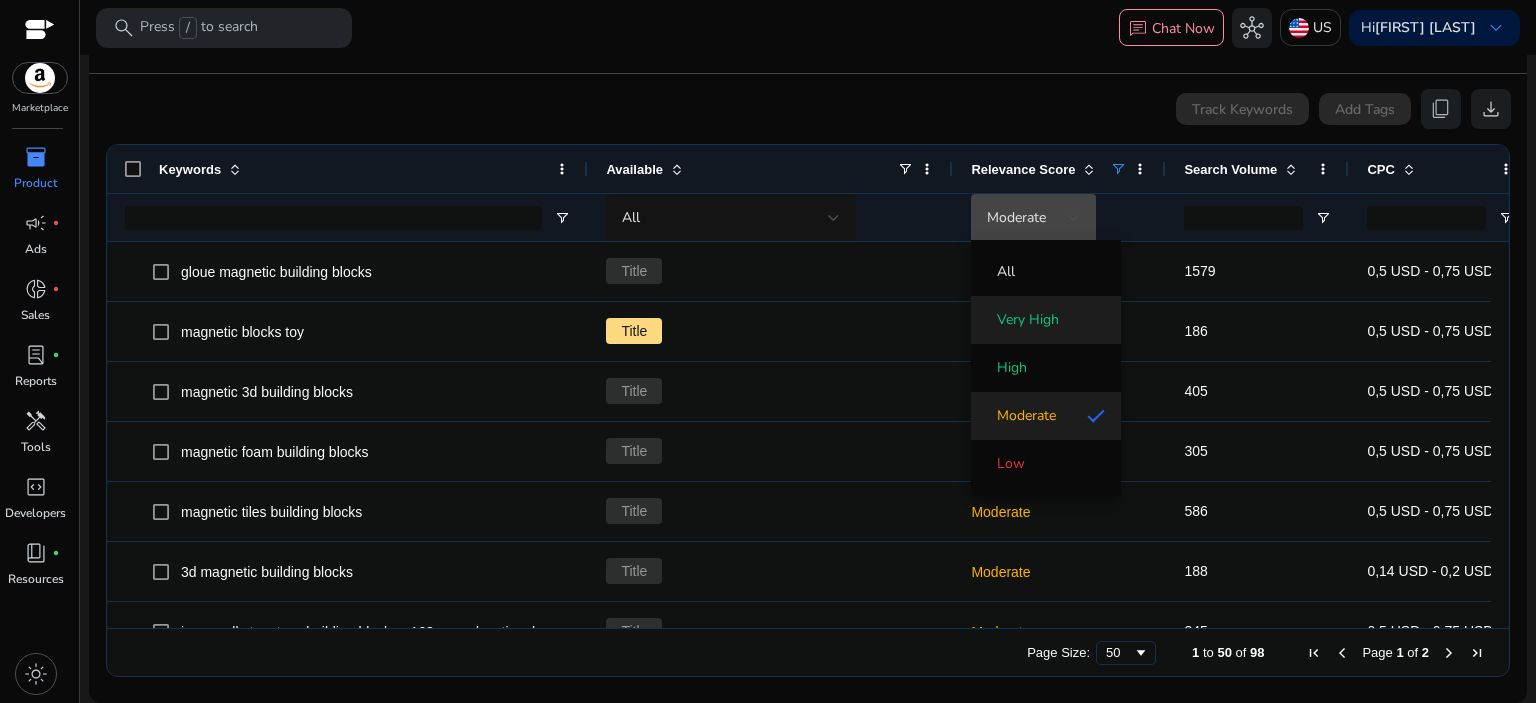 click on "Very High" at bounding box center [1028, 320] 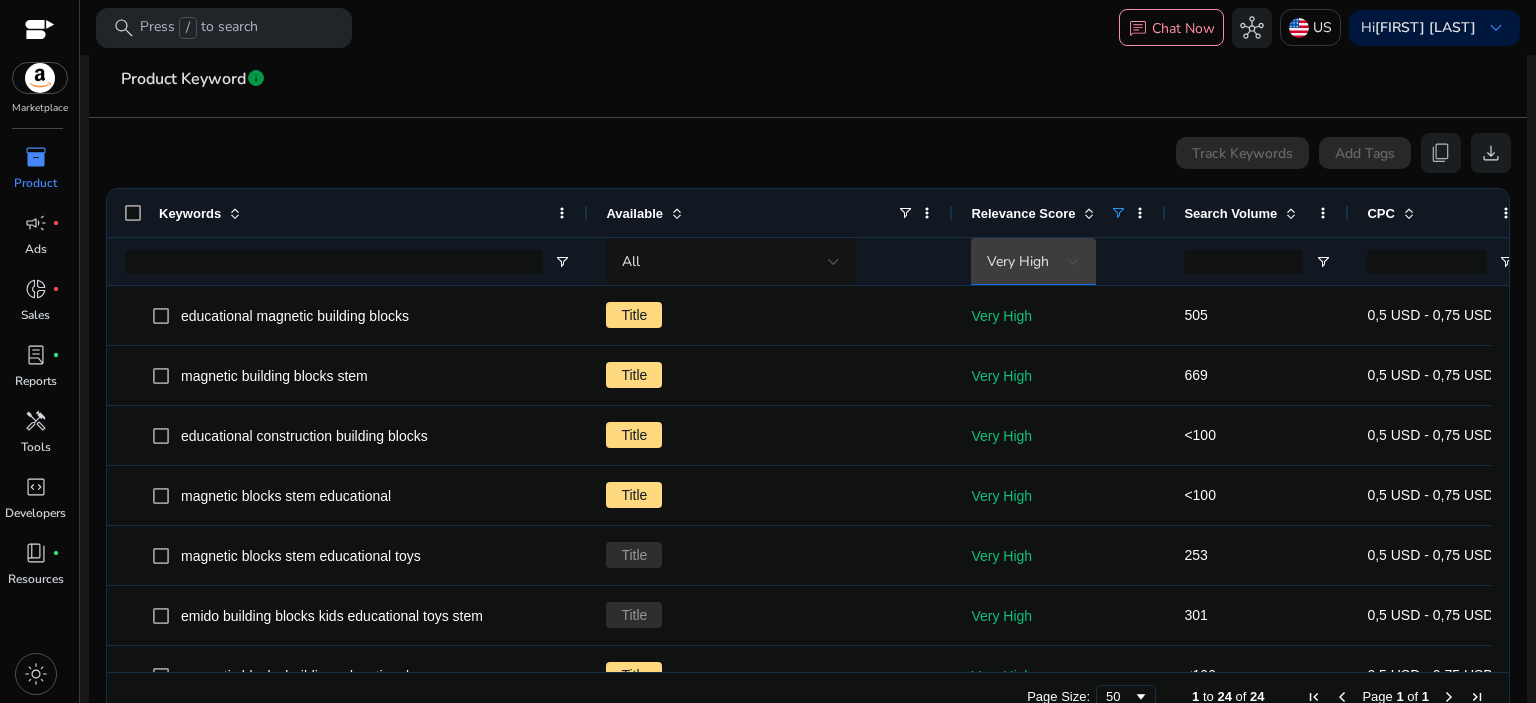 click on "Very High" 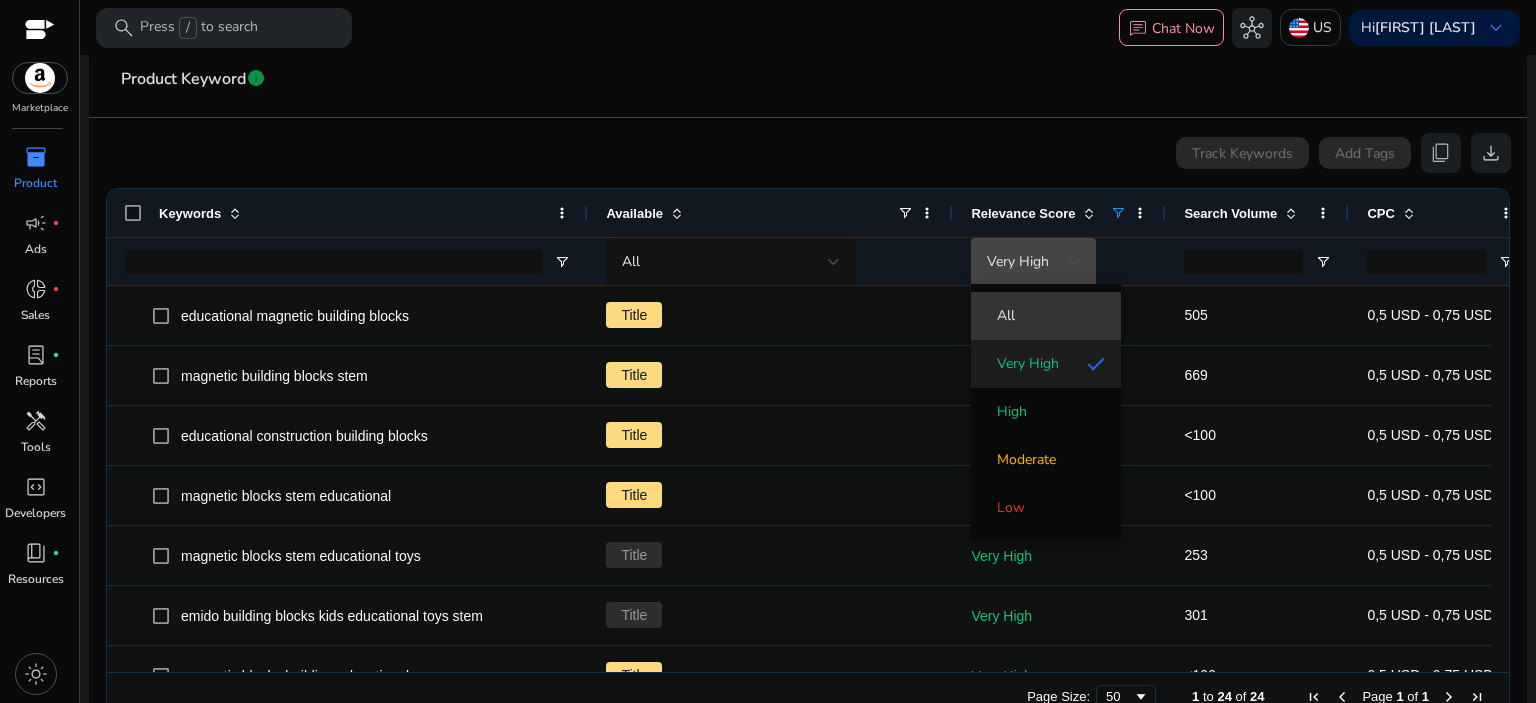 click on "All" at bounding box center [1046, 316] 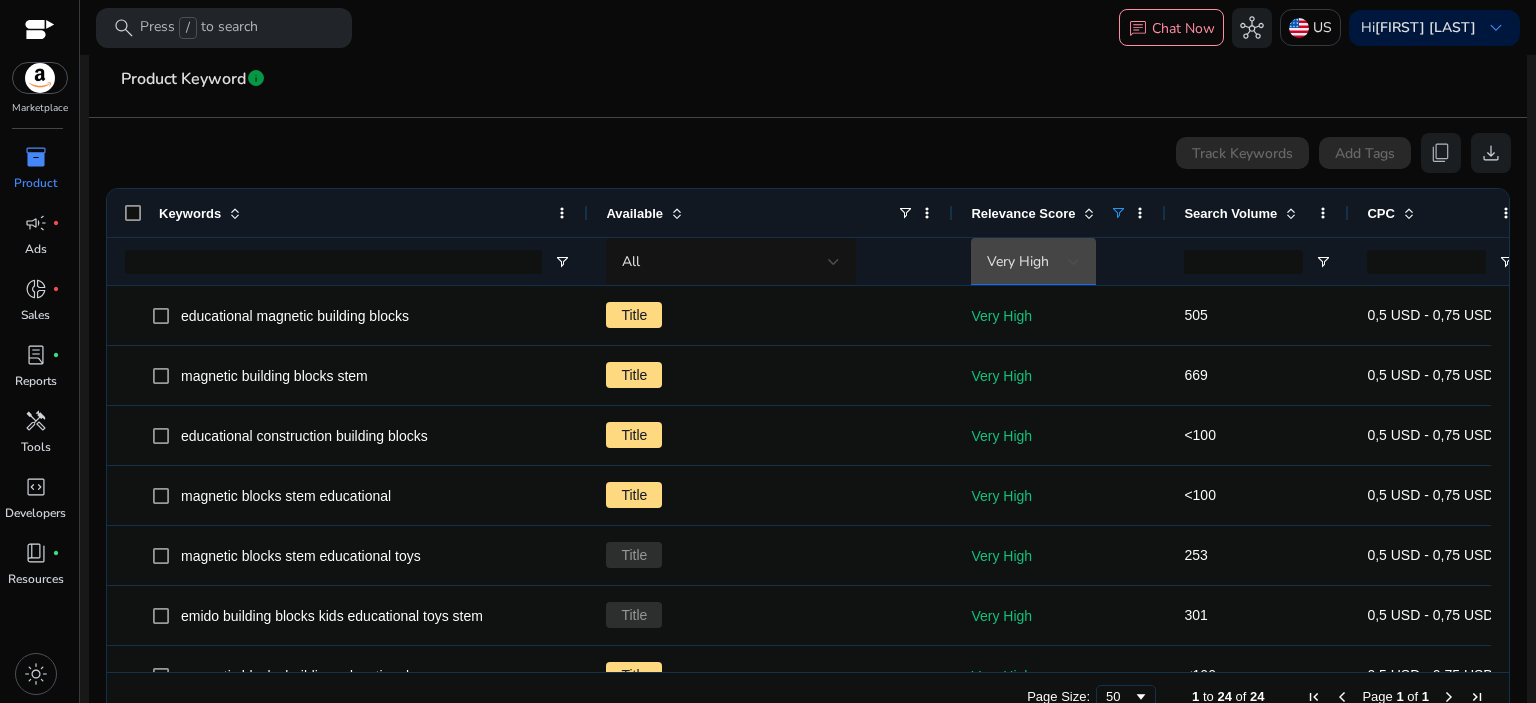 click on "Very High" 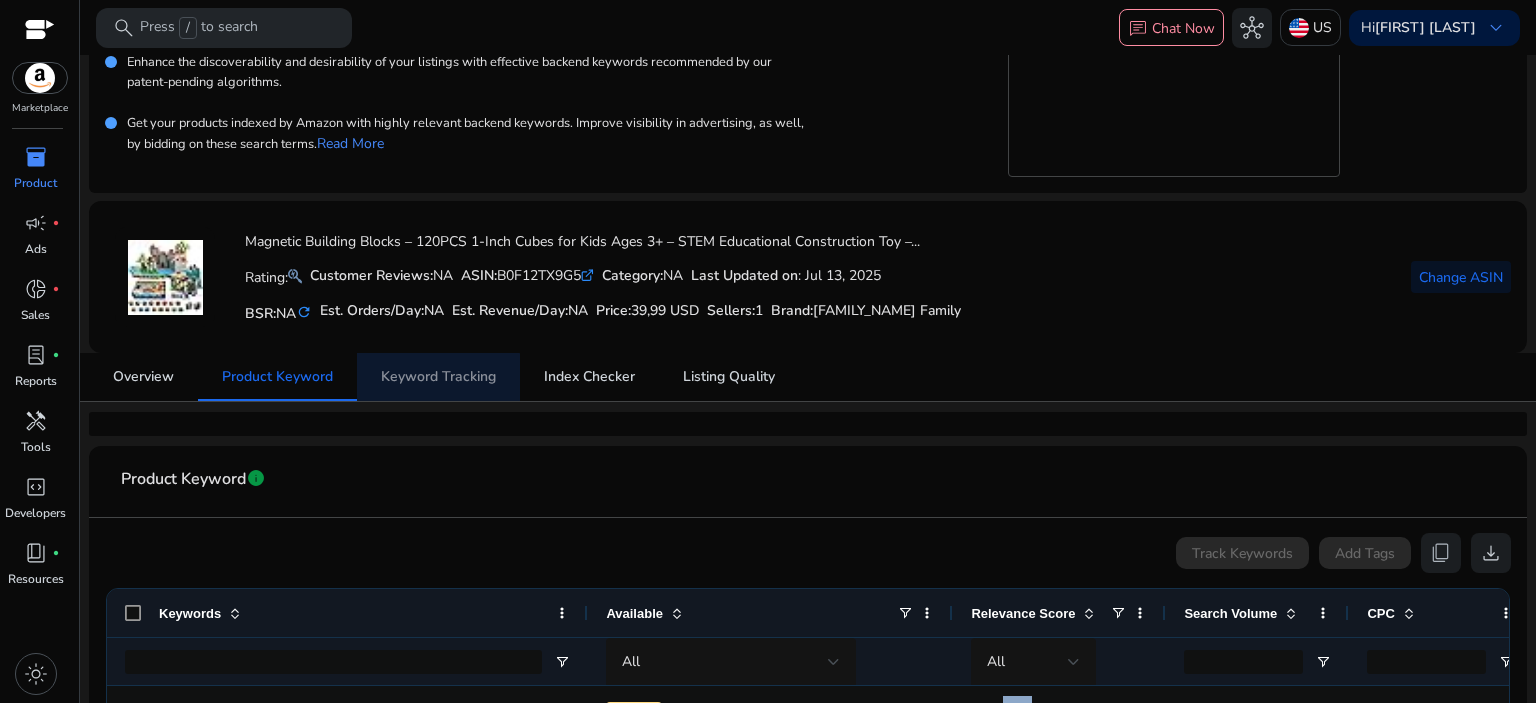 click on "Keyword Tracking" at bounding box center (438, 377) 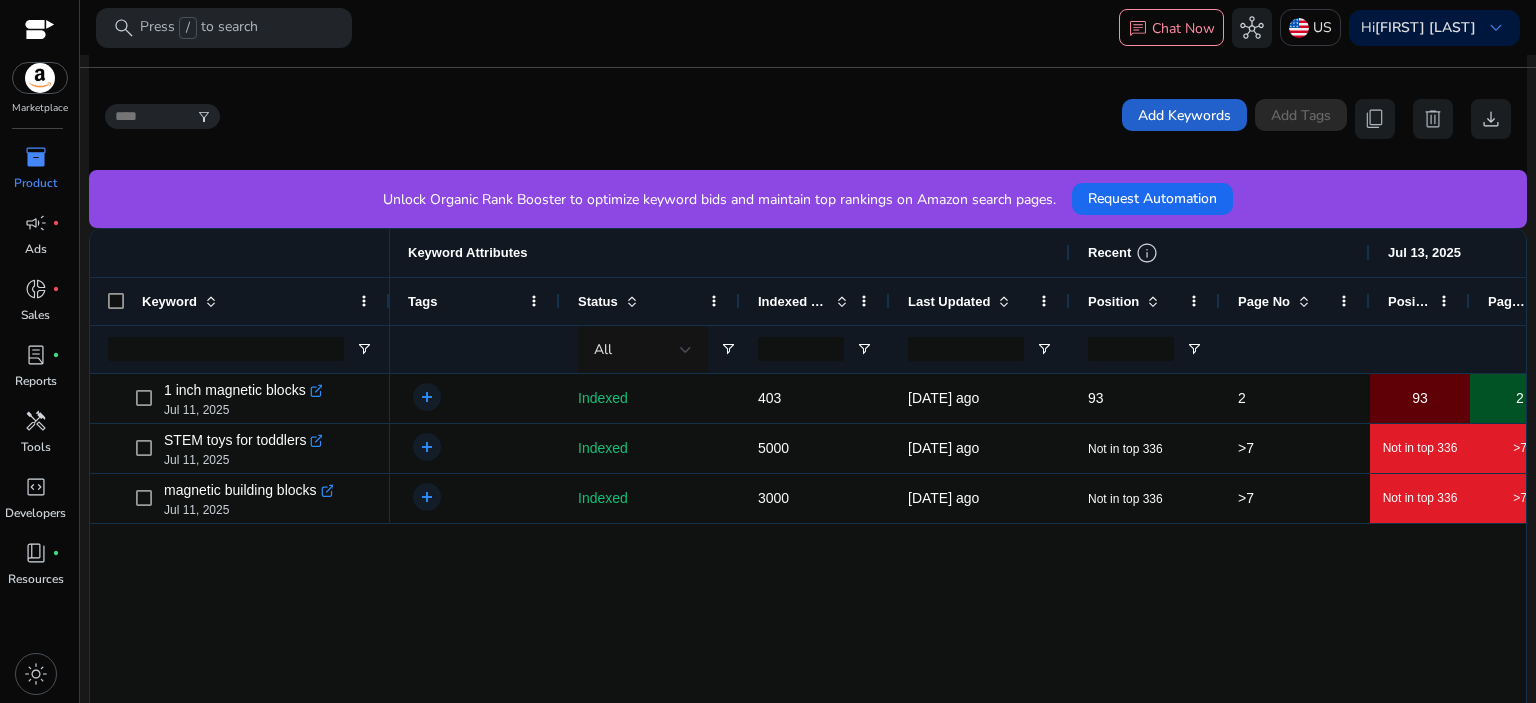 click on "Add Keywords" at bounding box center [1184, 115] 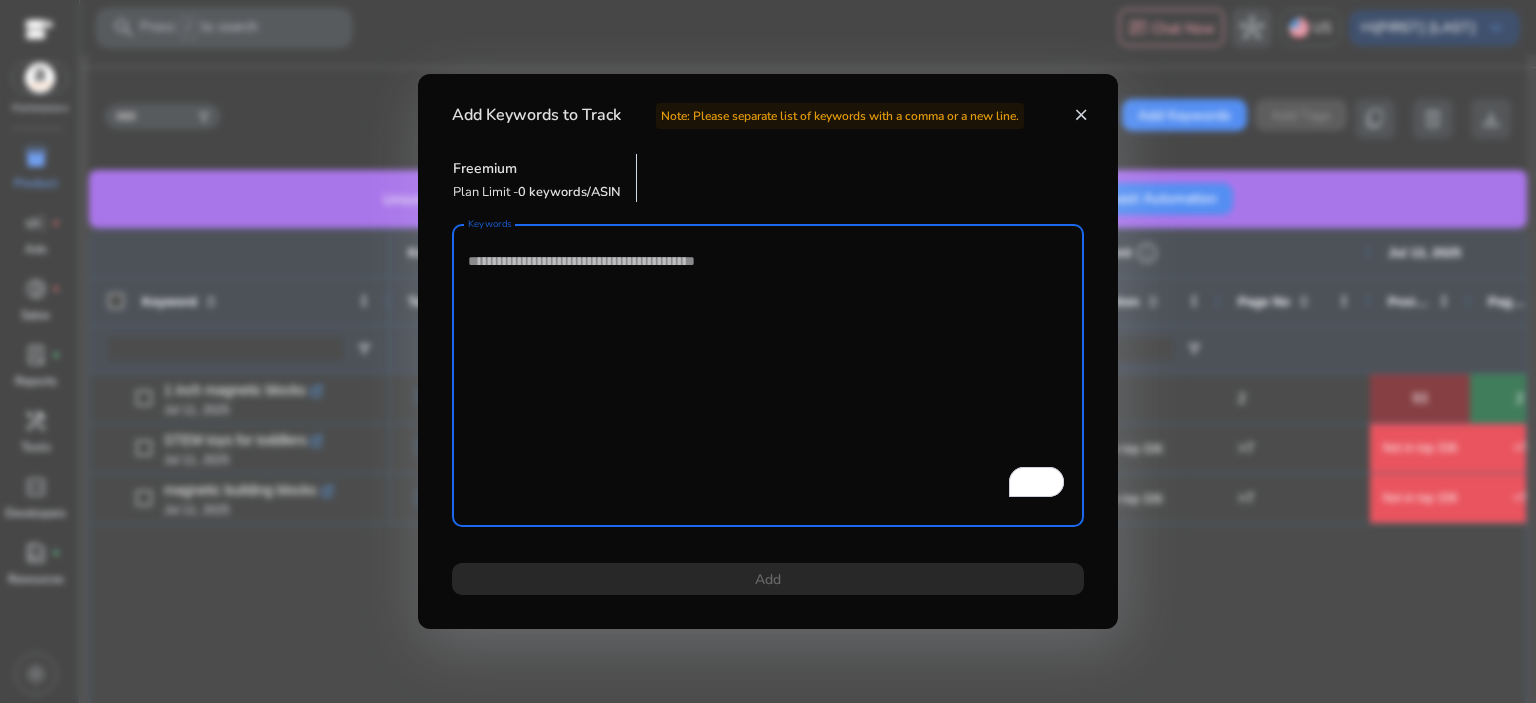 click on "Keywords" at bounding box center [768, 375] 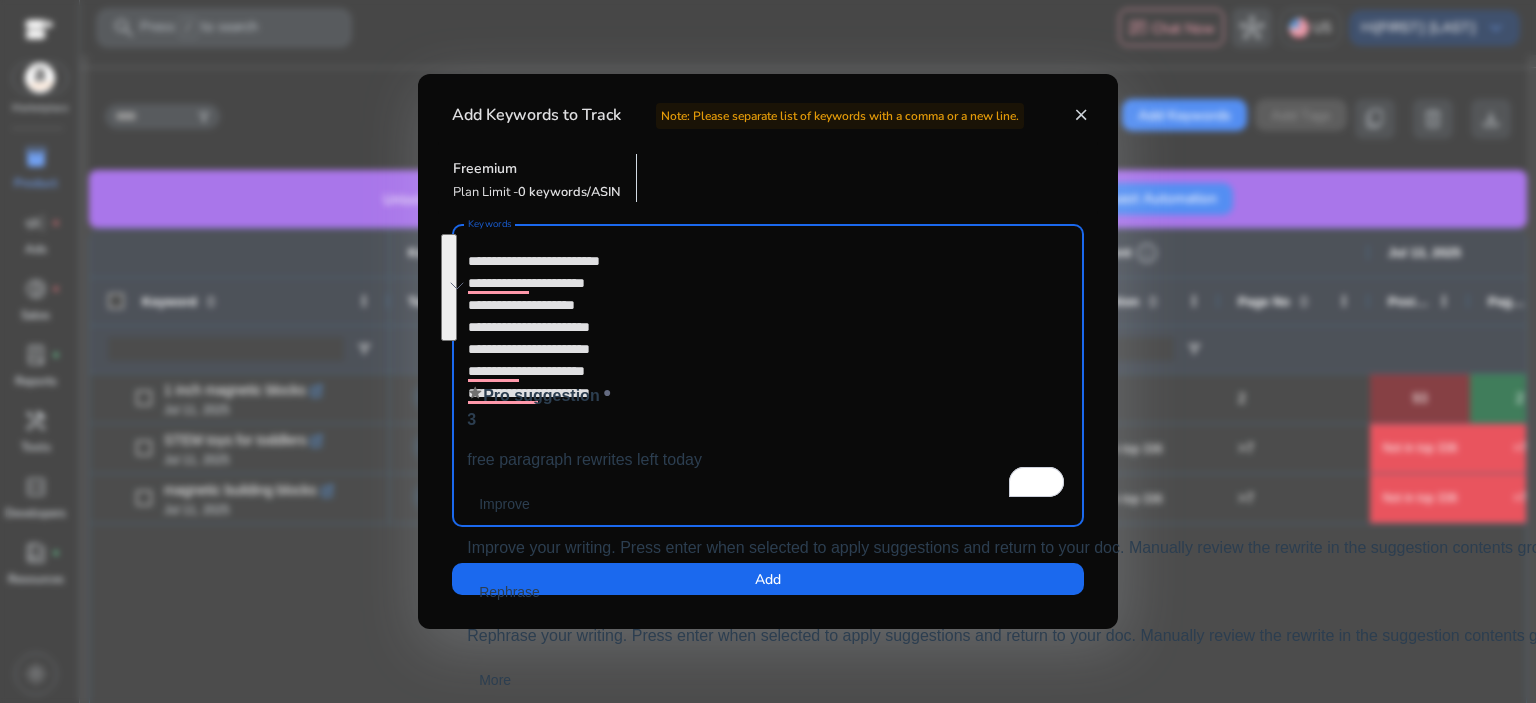 drag, startPoint x: 626, startPoint y: 375, endPoint x: 453, endPoint y: 290, distance: 192.75372 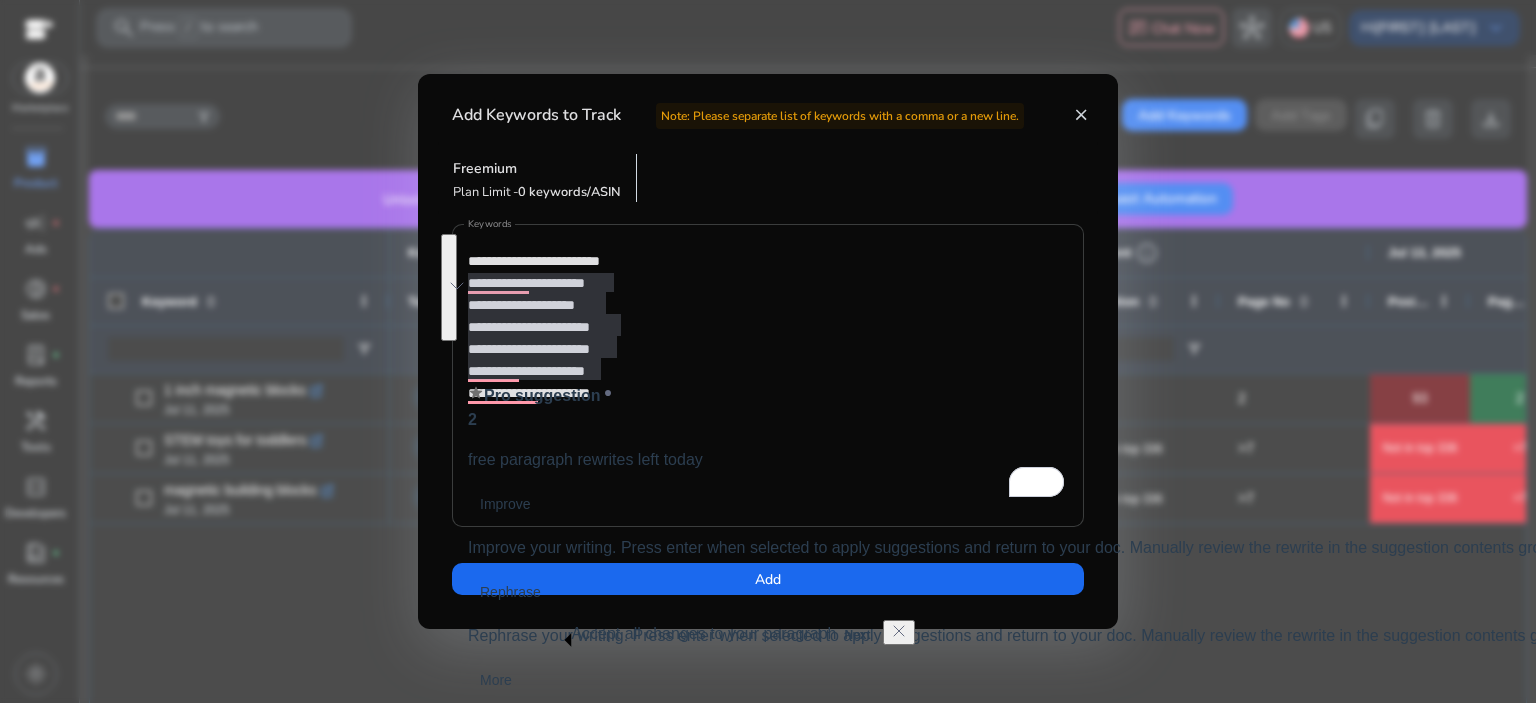 click on "**********" at bounding box center [768, 375] 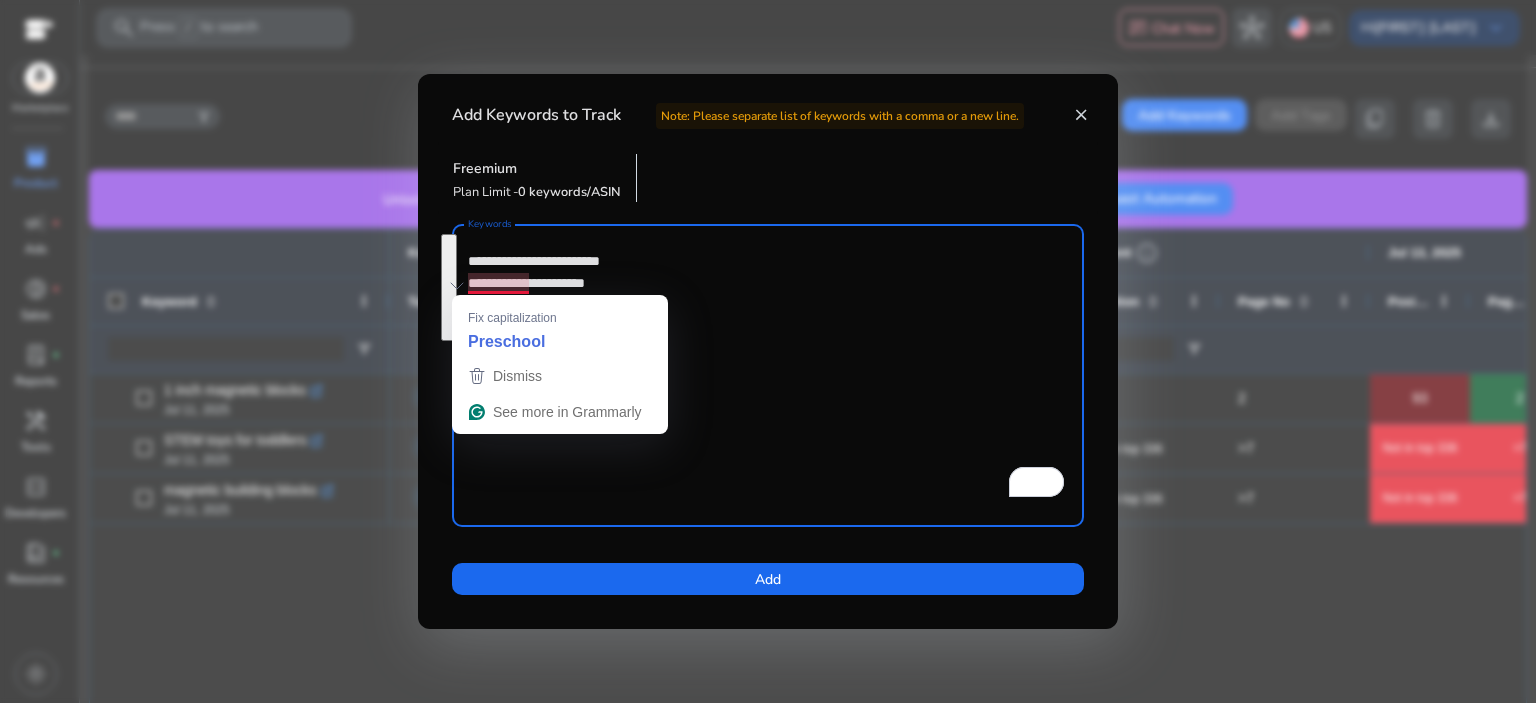 drag, startPoint x: 626, startPoint y: 374, endPoint x: 480, endPoint y: 291, distance: 167.94344 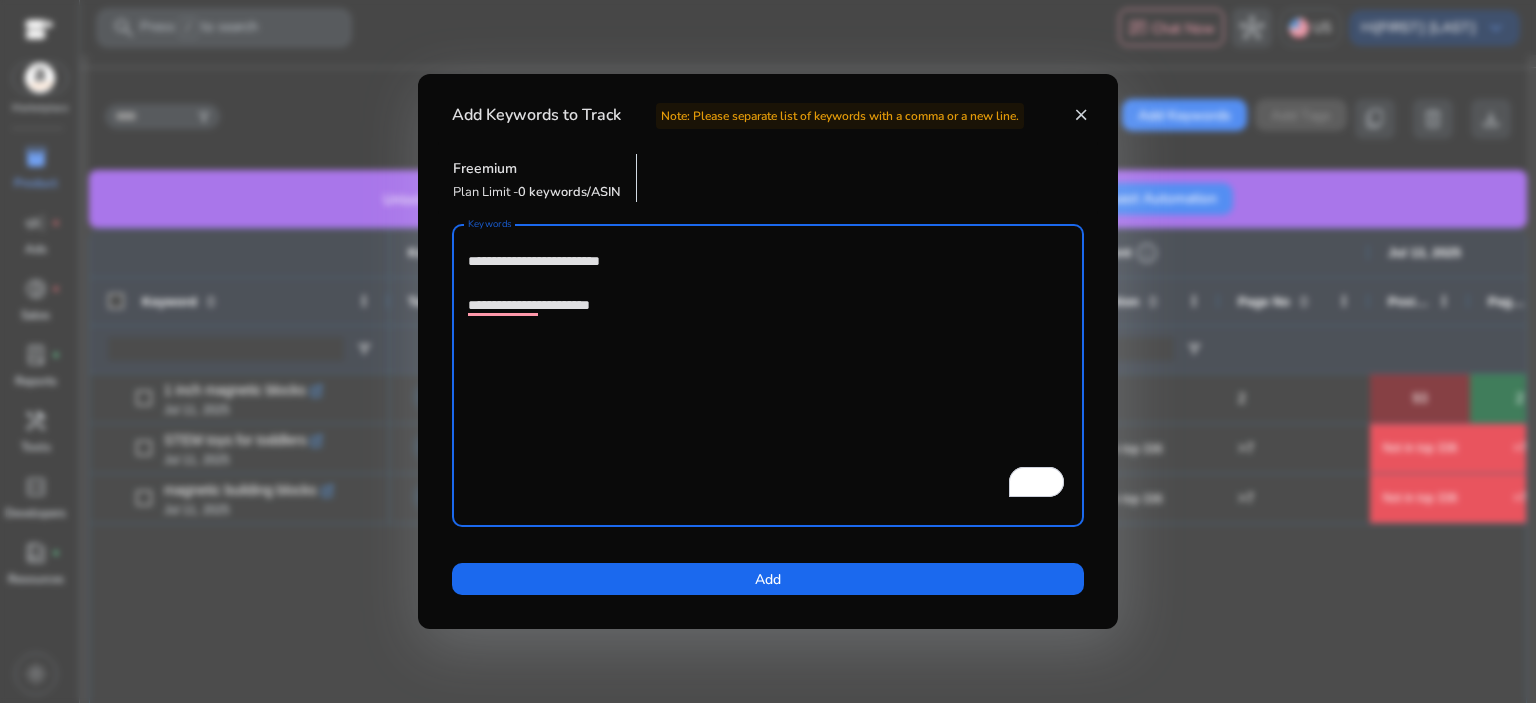 click on "**********" at bounding box center [768, 375] 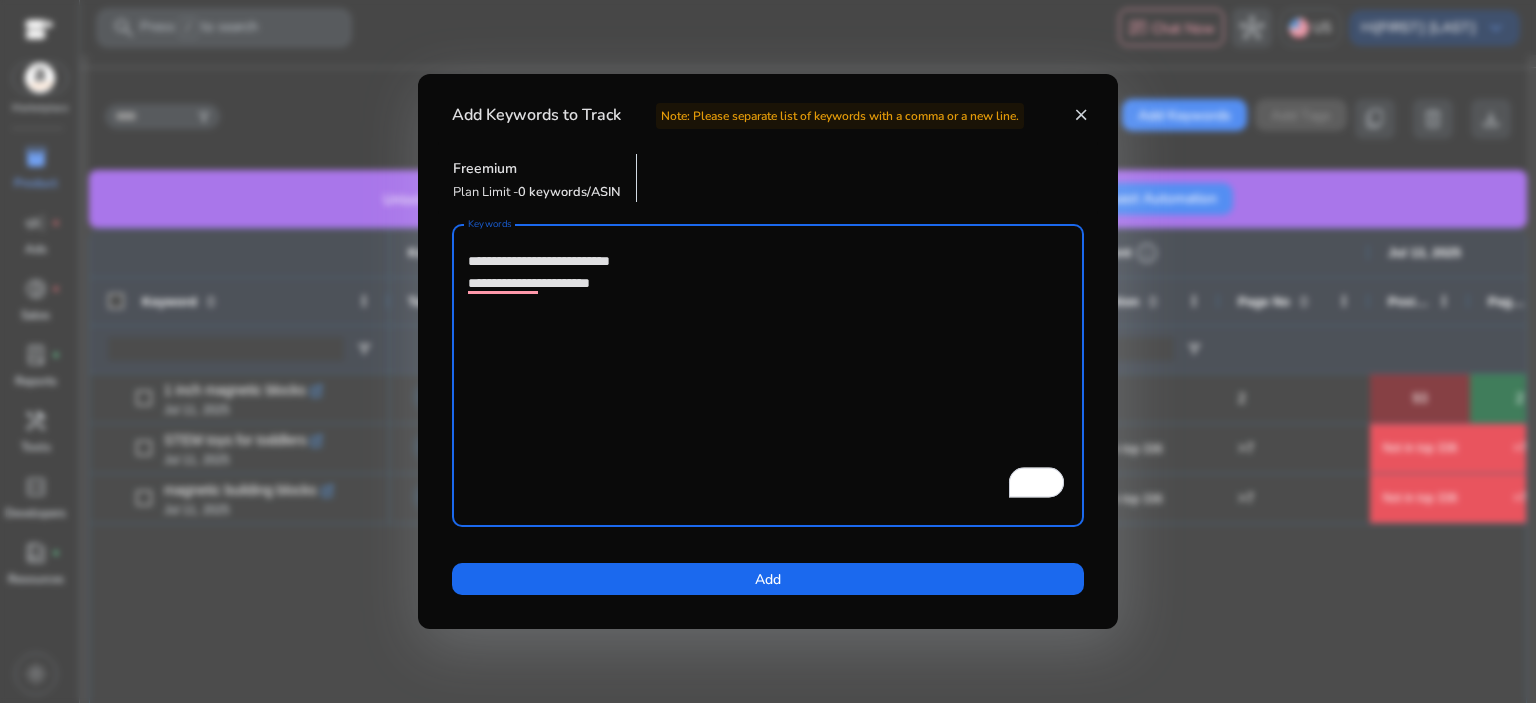 type on "**********" 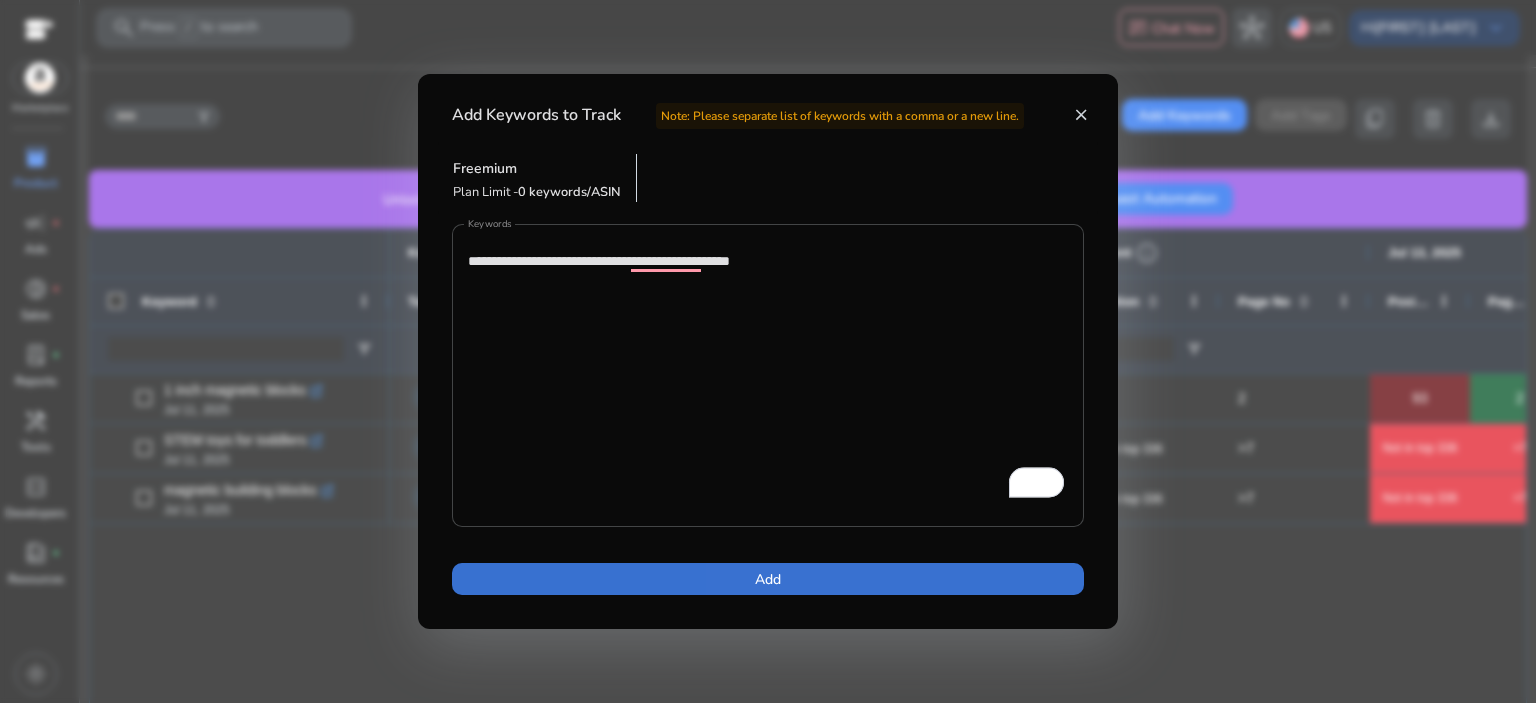 click at bounding box center [768, 579] 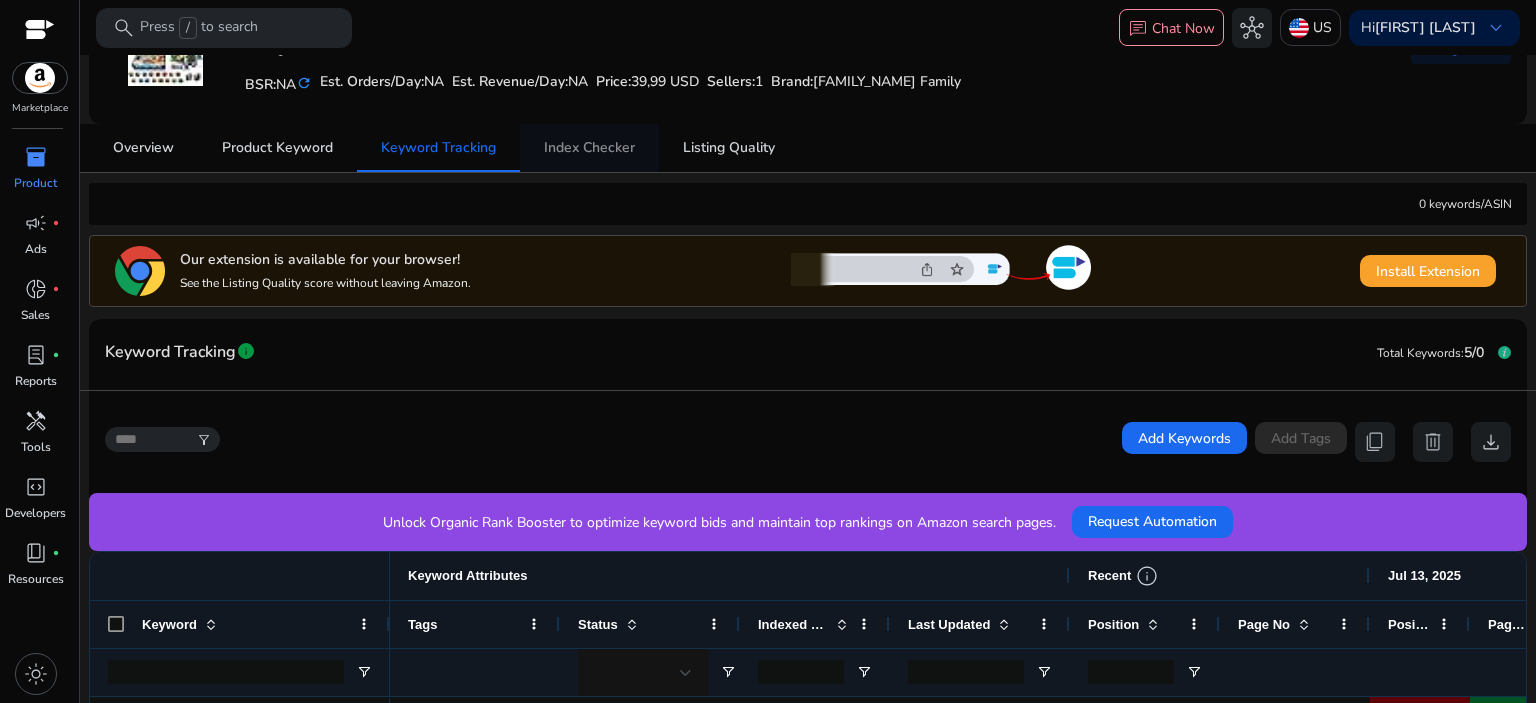 scroll, scrollTop: 0, scrollLeft: 0, axis: both 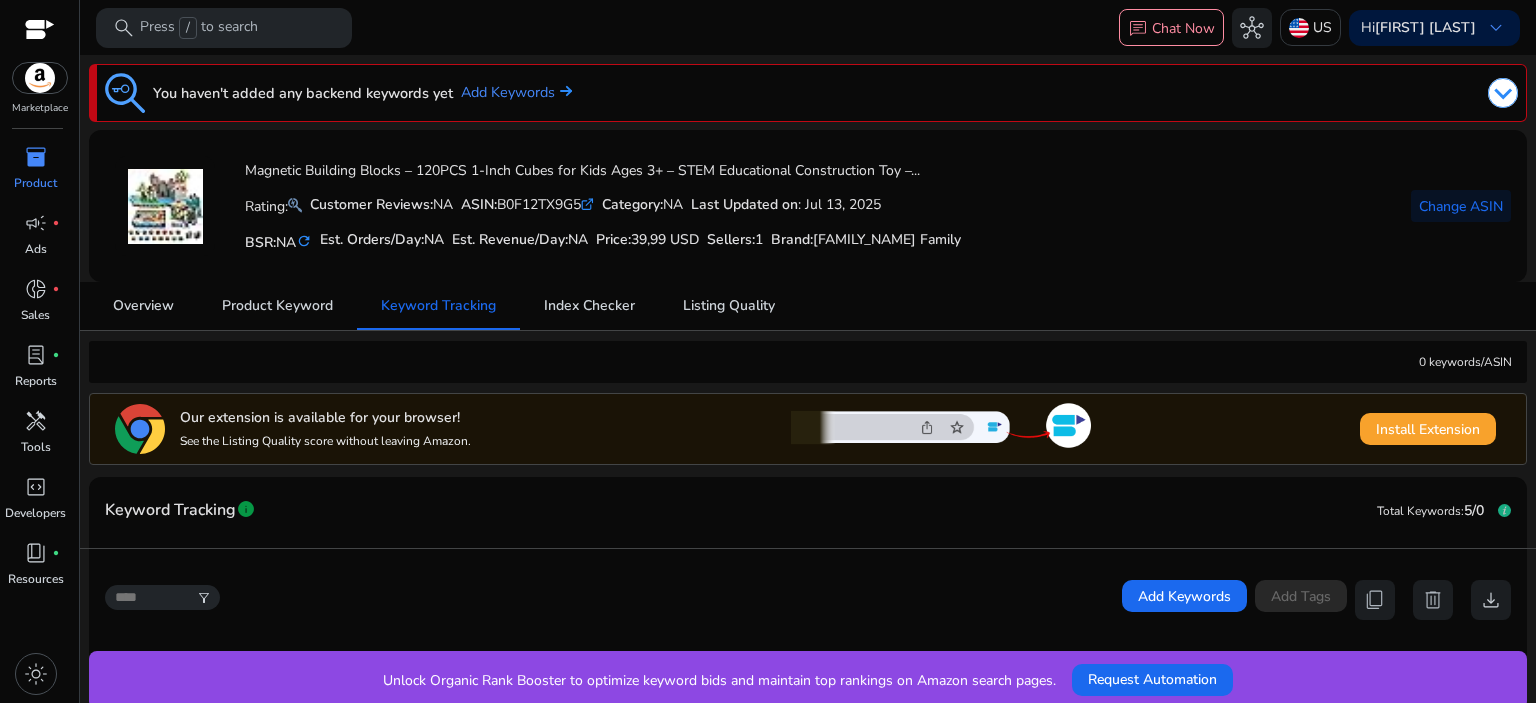 click on "Product" at bounding box center (35, 183) 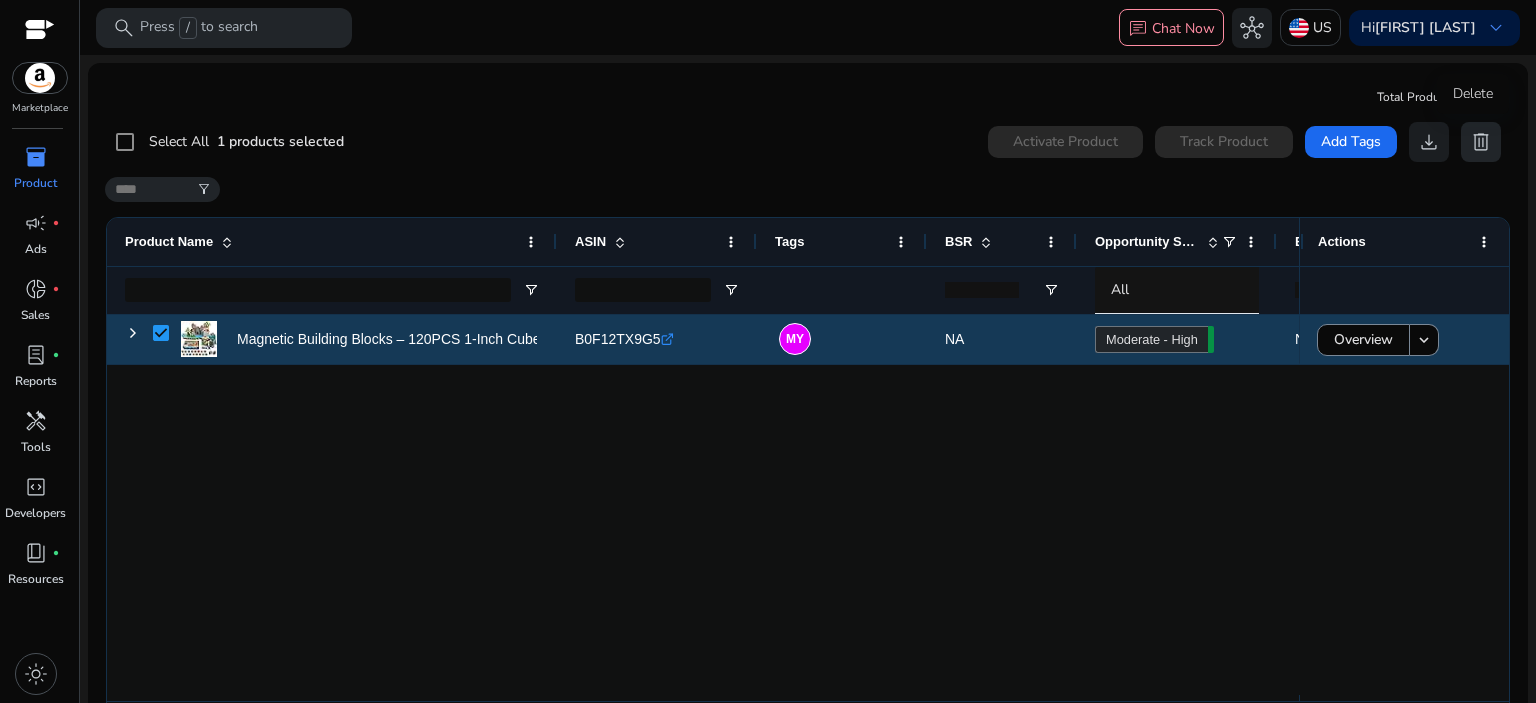 click on "delete" 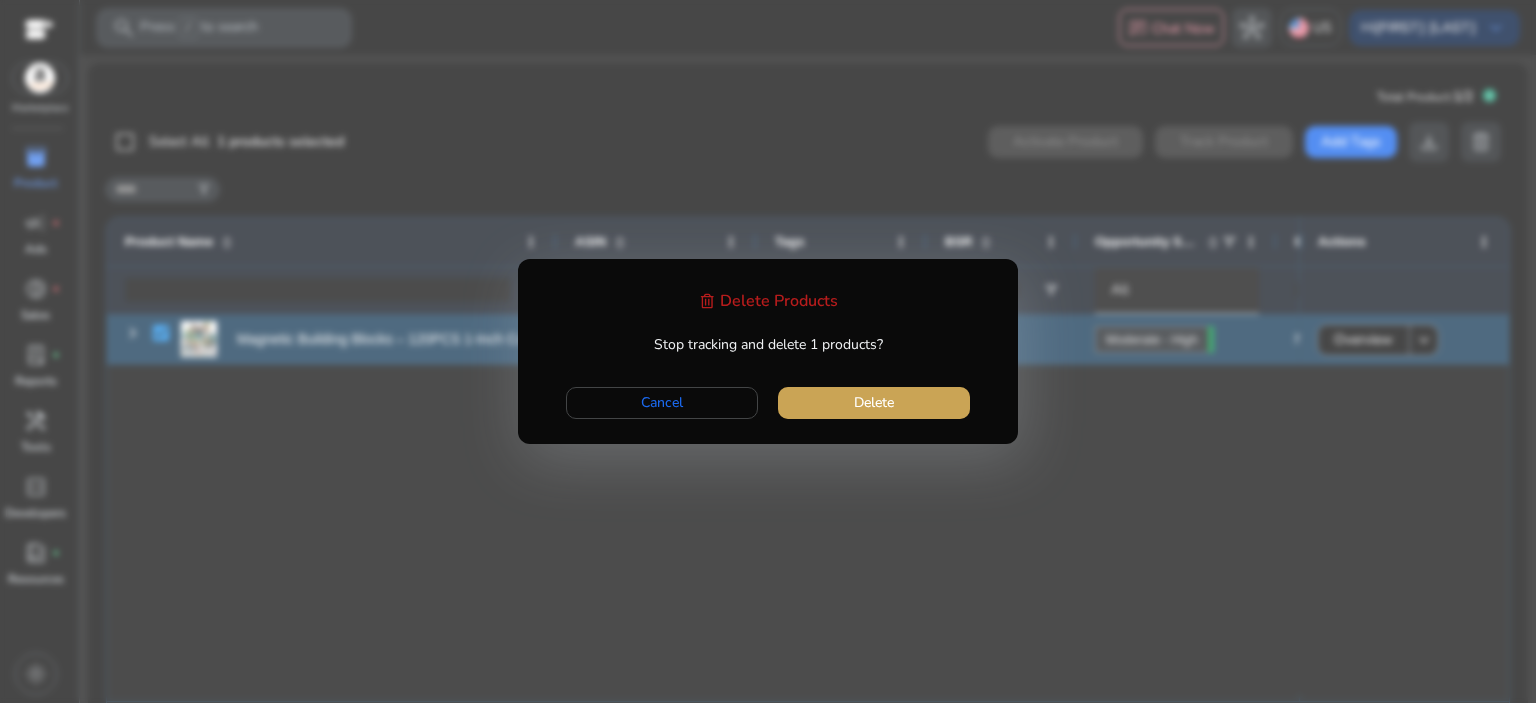click at bounding box center [874, 403] 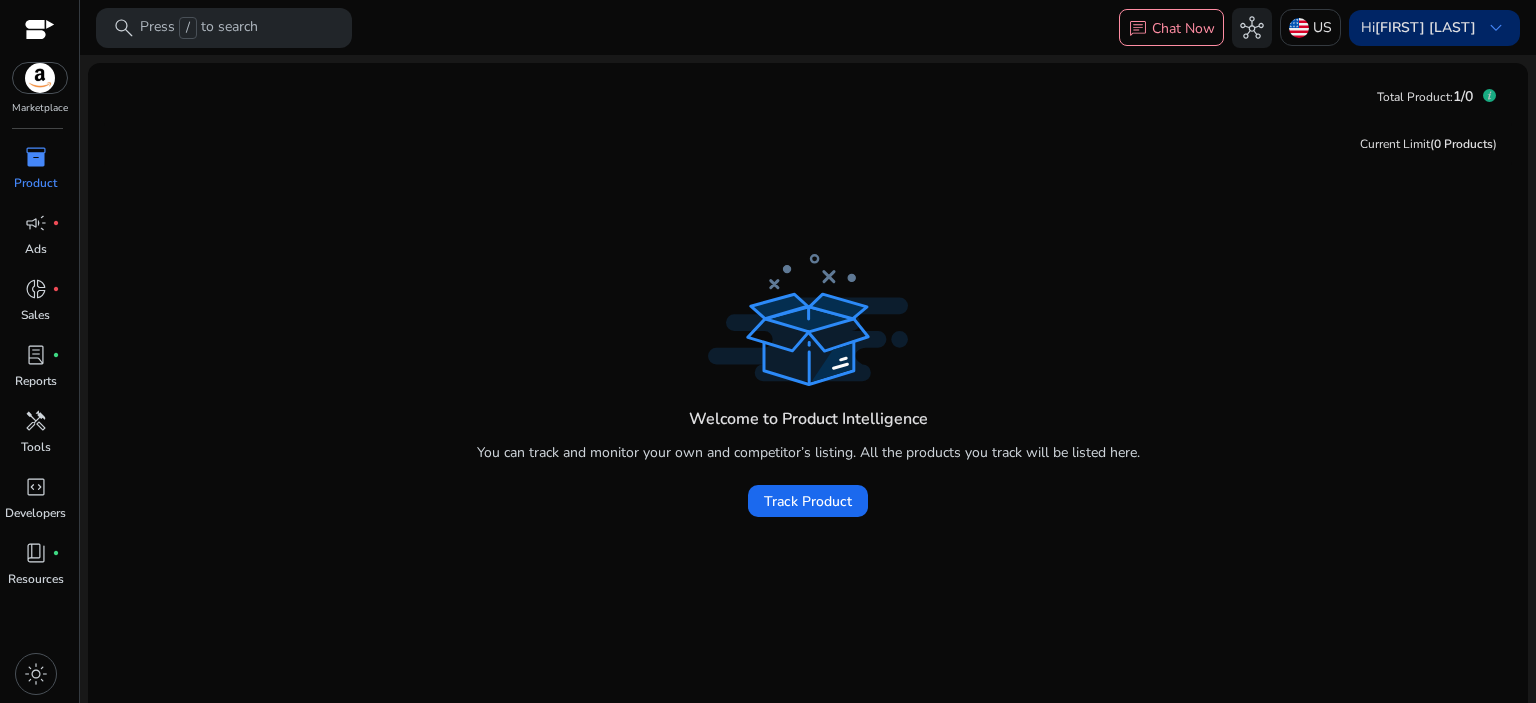 click on "keyboard_arrow_down" at bounding box center (1496, 28) 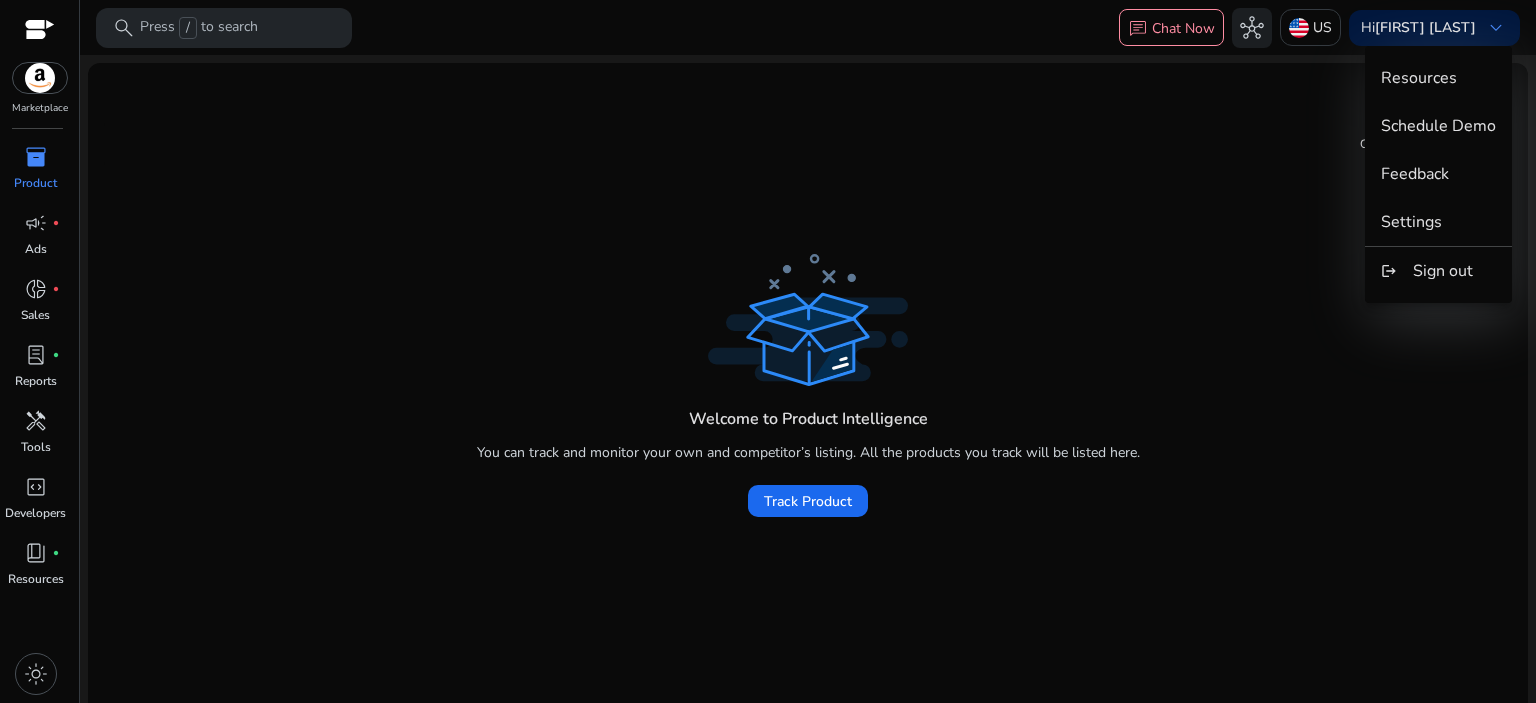 click at bounding box center [768, 351] 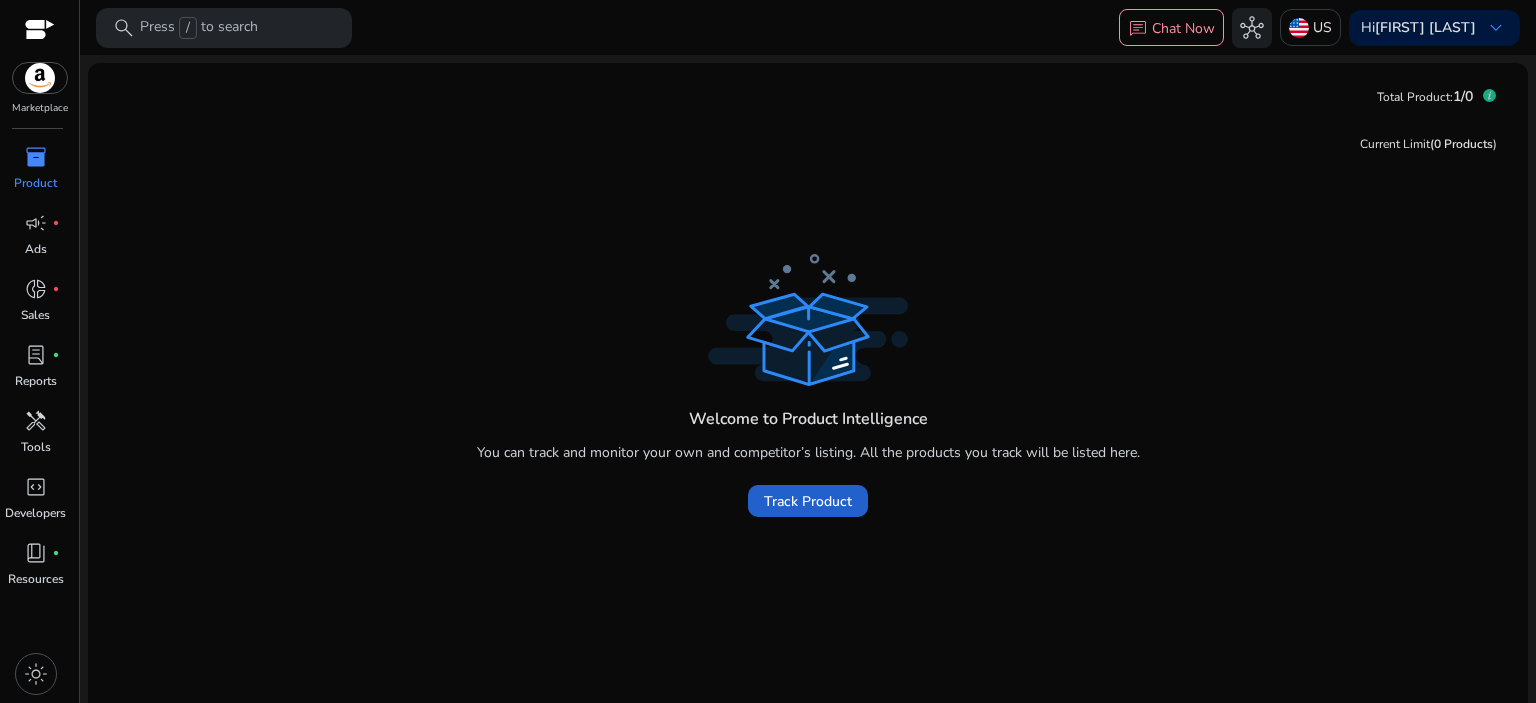 click on "Track Product" 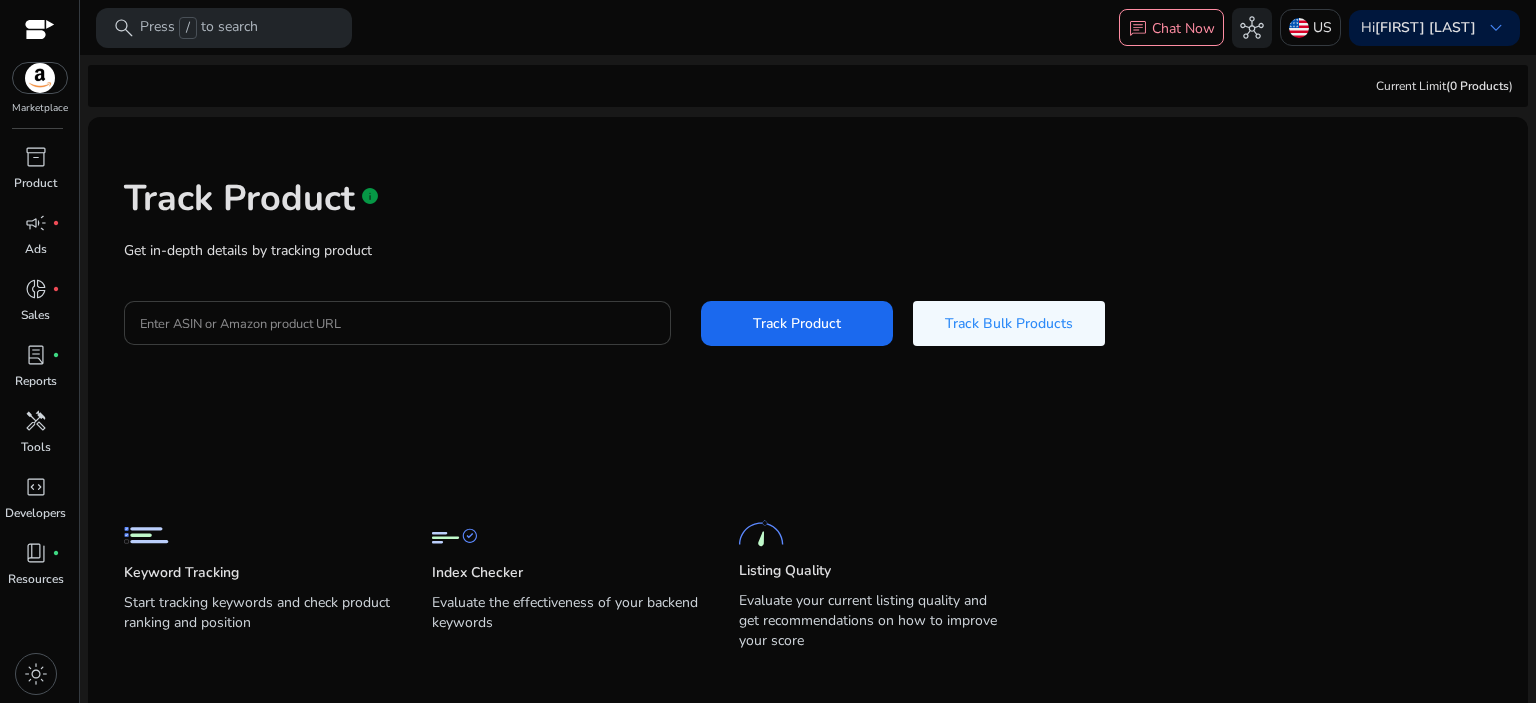 click 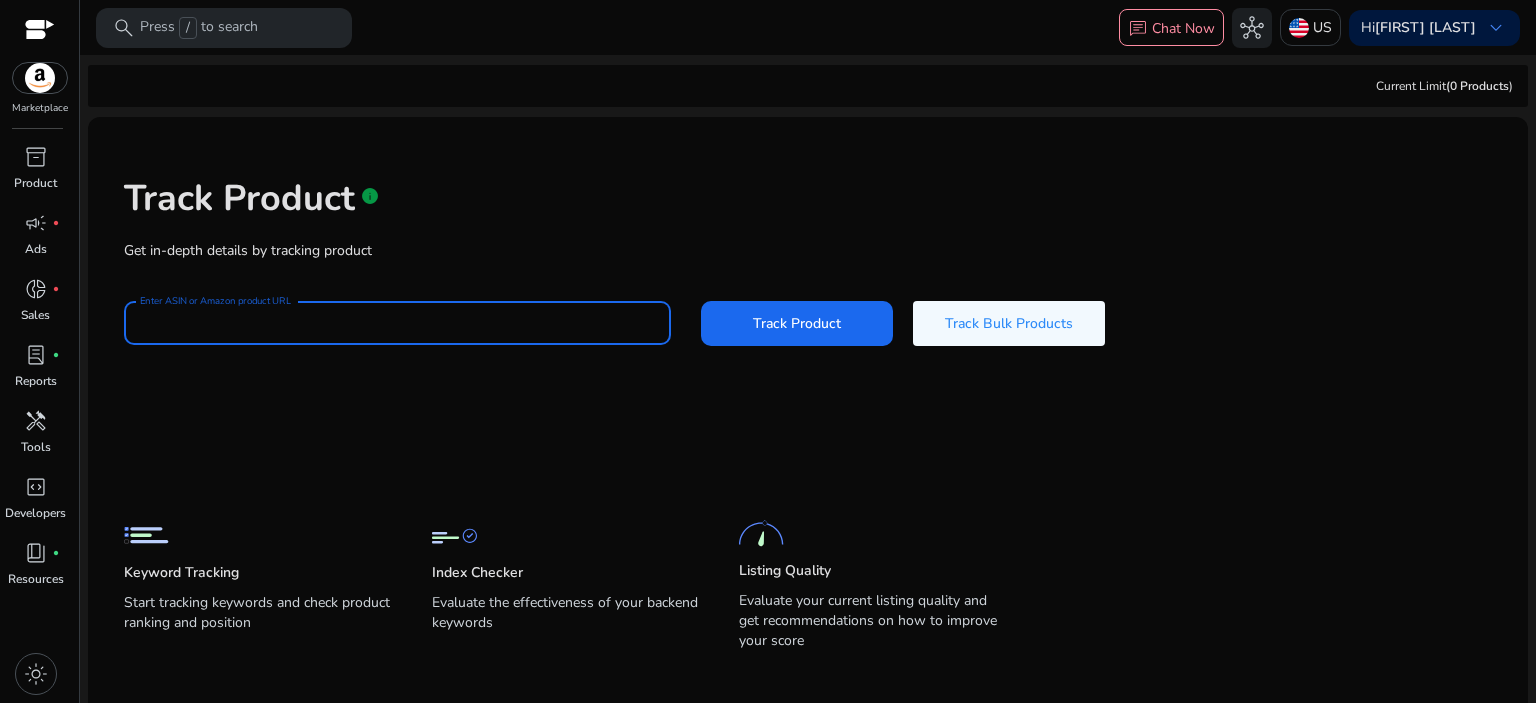 paste on "**********" 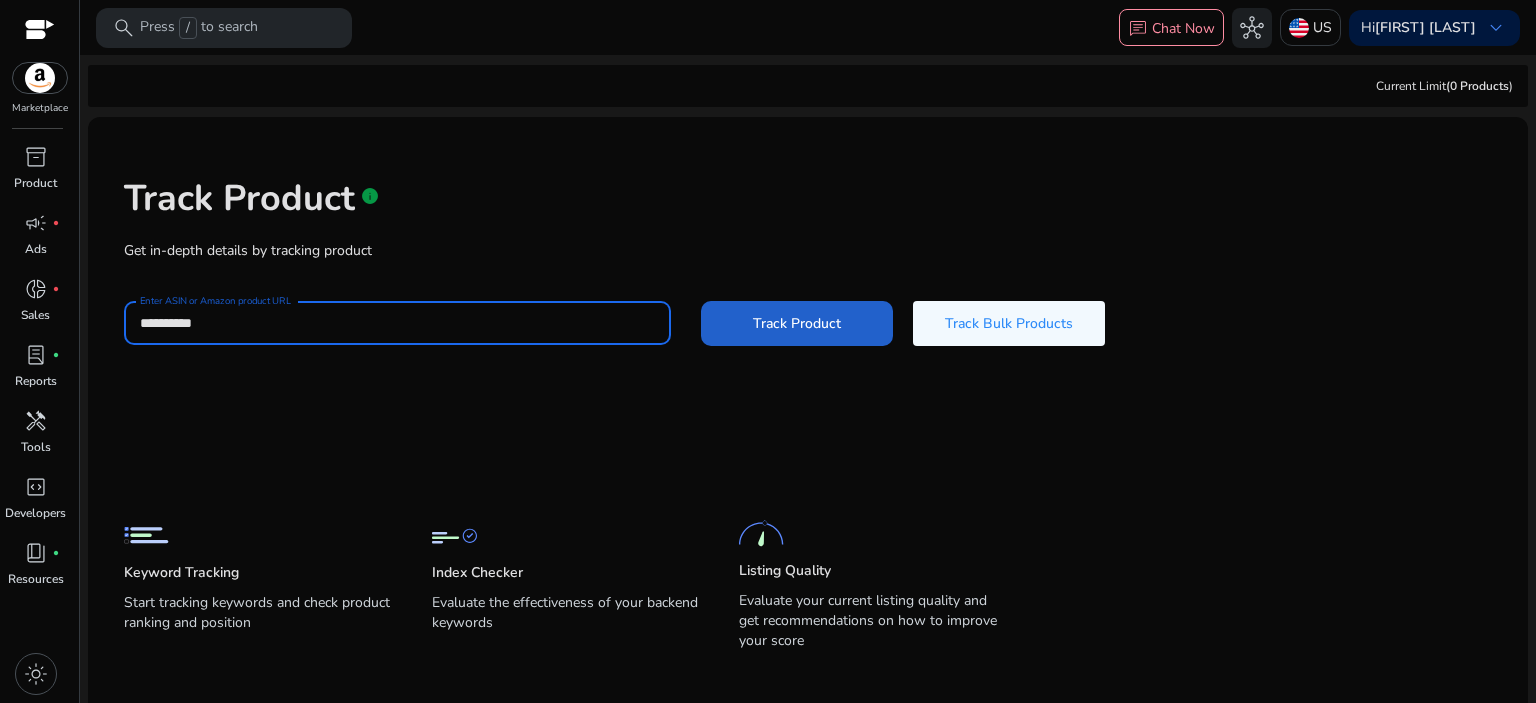 type on "**********" 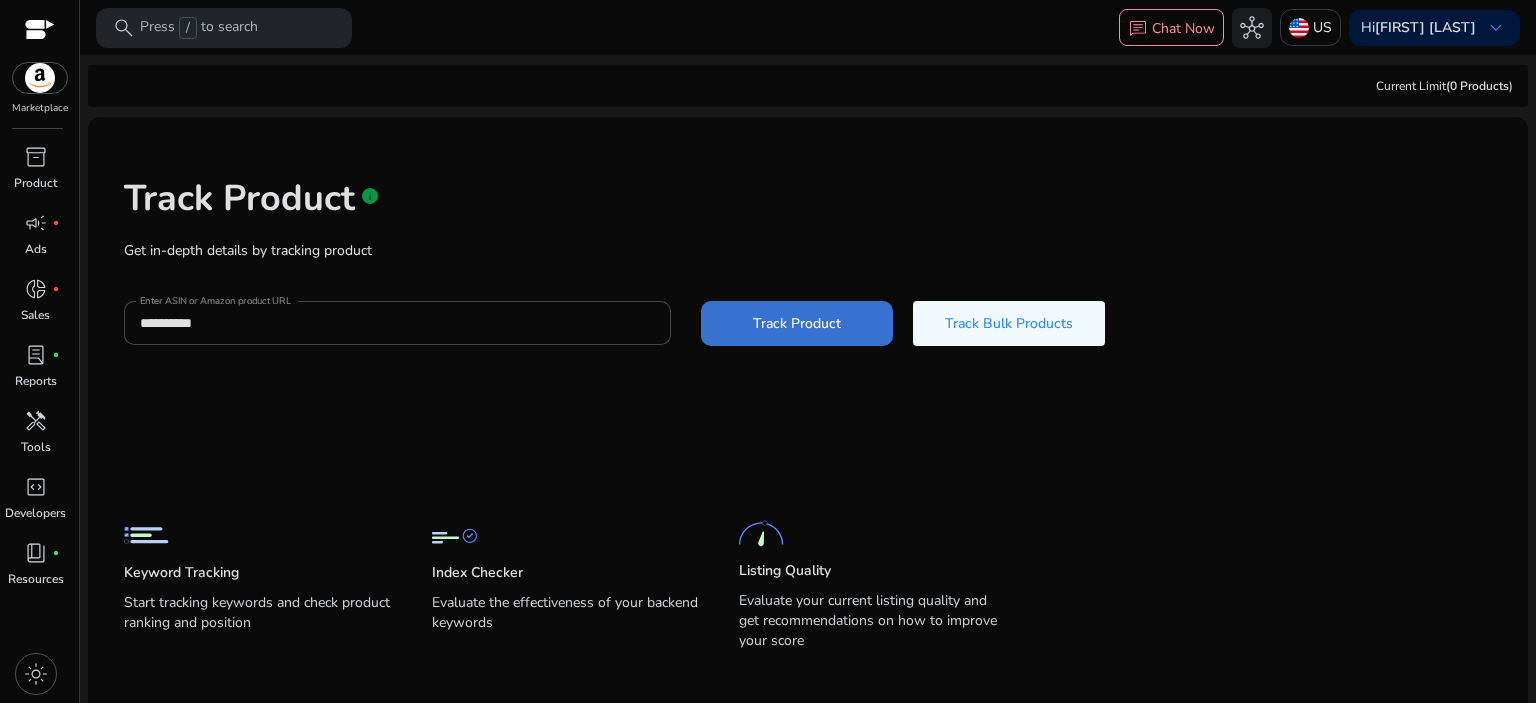 click on "Track Product" 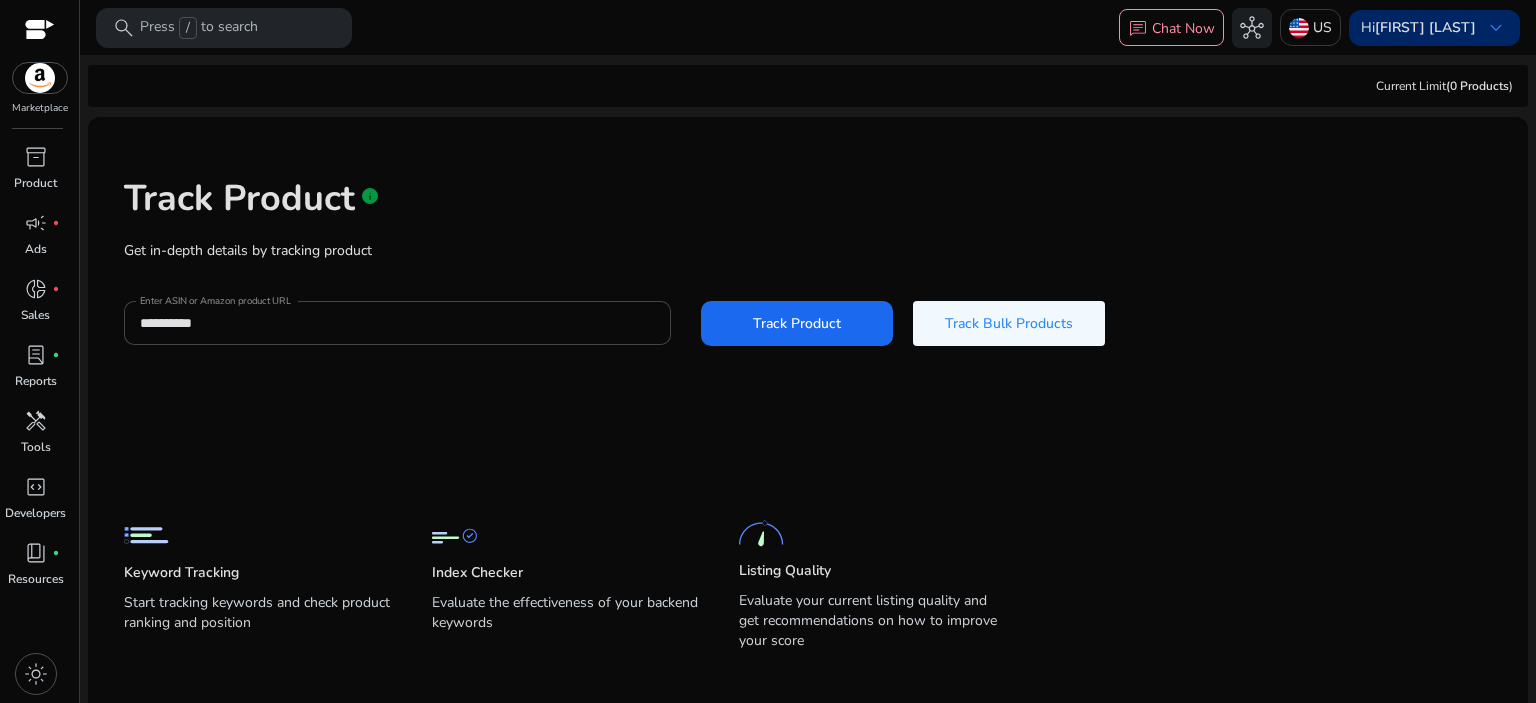 click on "keyboard_arrow_down" at bounding box center [1496, 28] 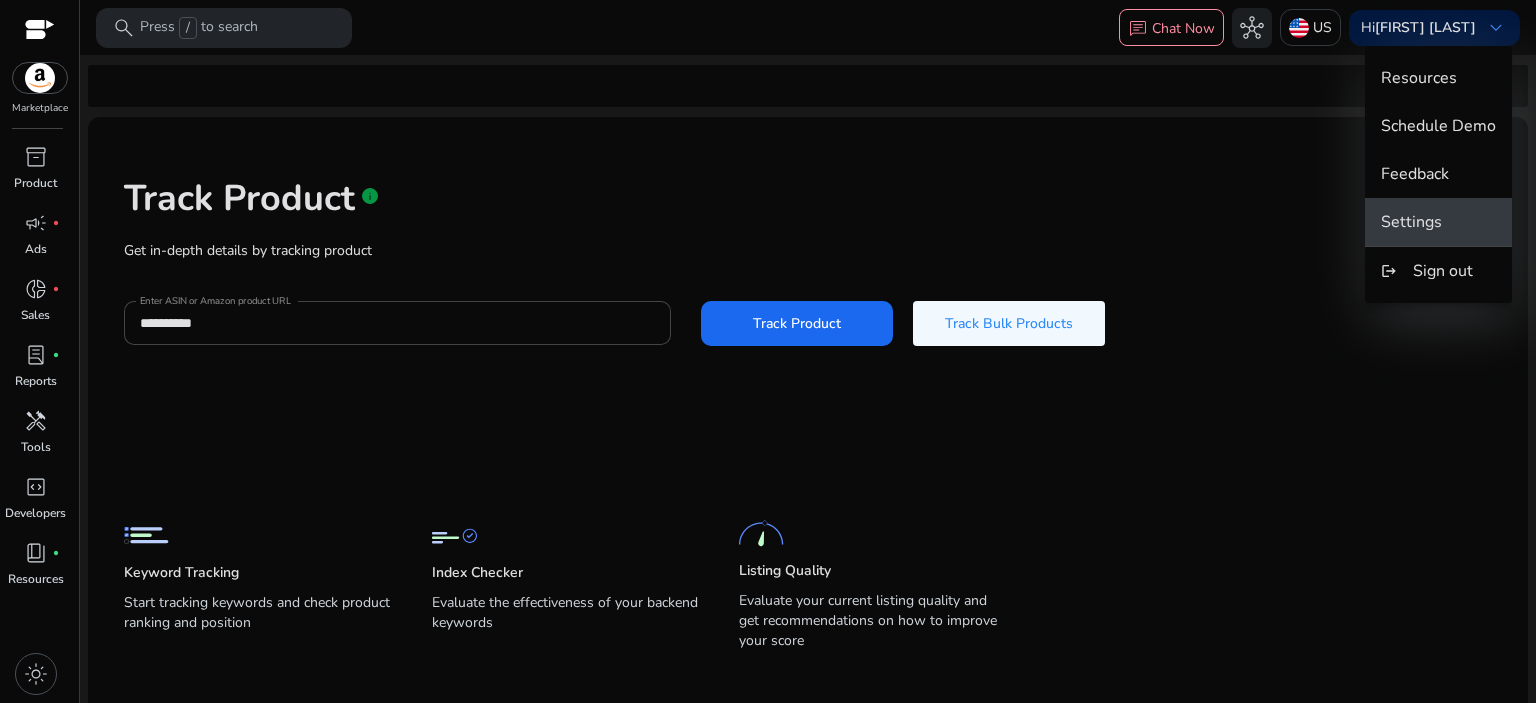 click on "Settings" at bounding box center [1411, 222] 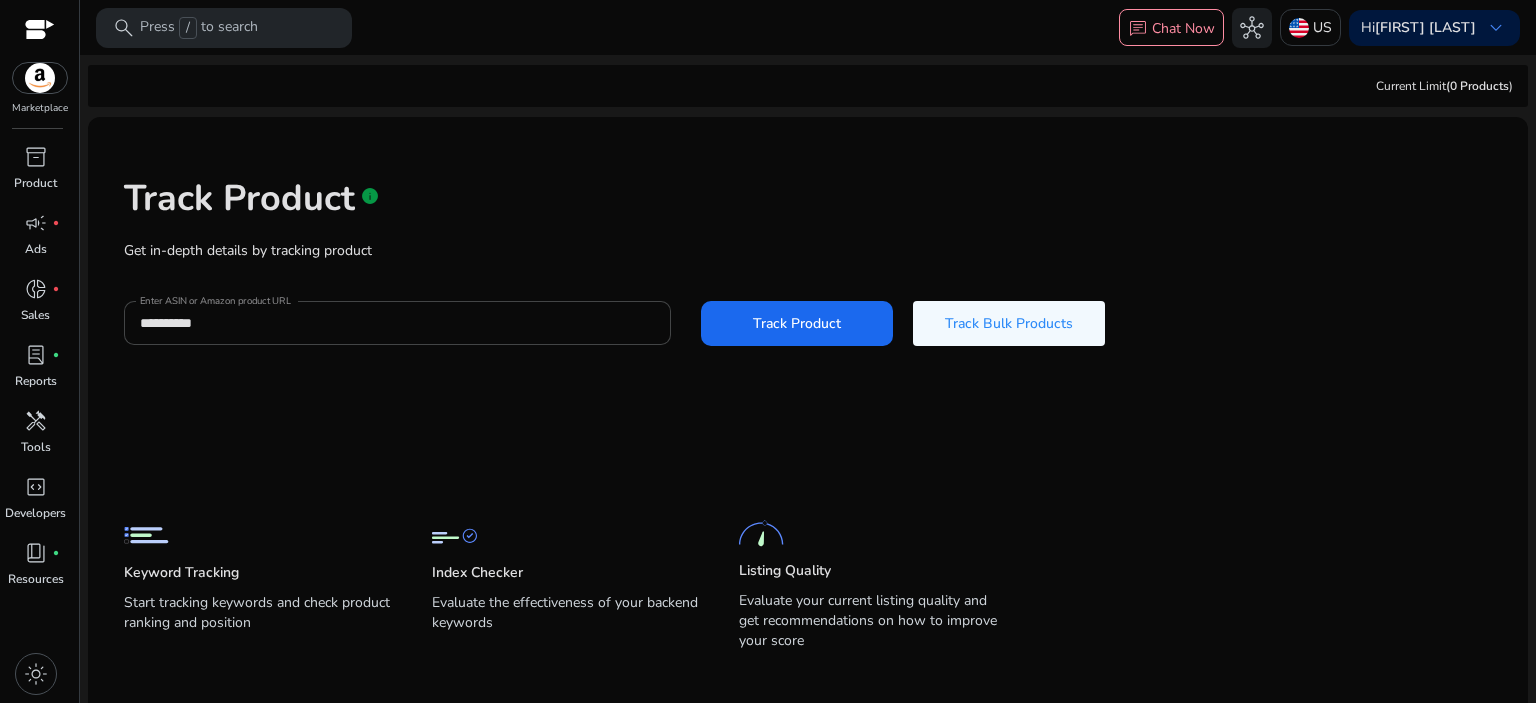 click on "Track Product   info" 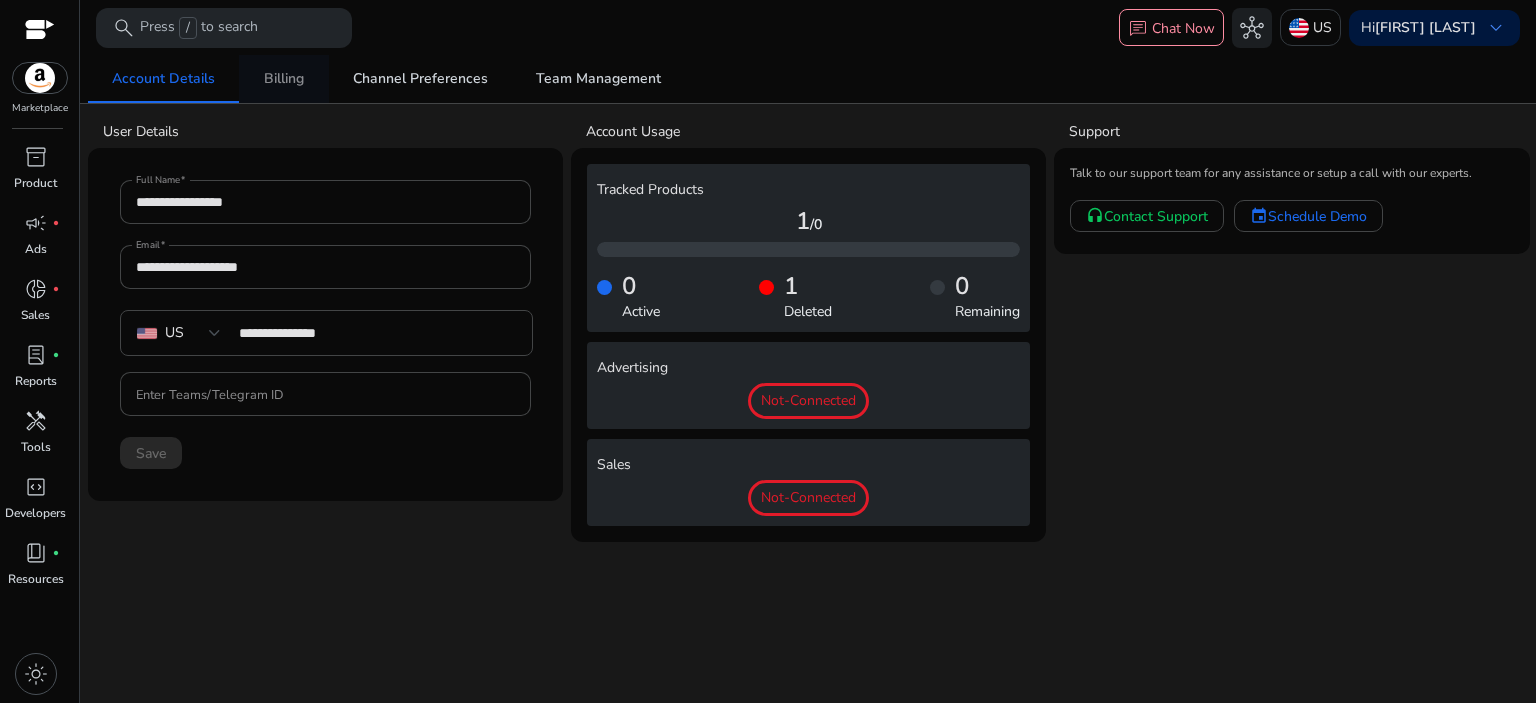 click on "Billing" at bounding box center (284, 79) 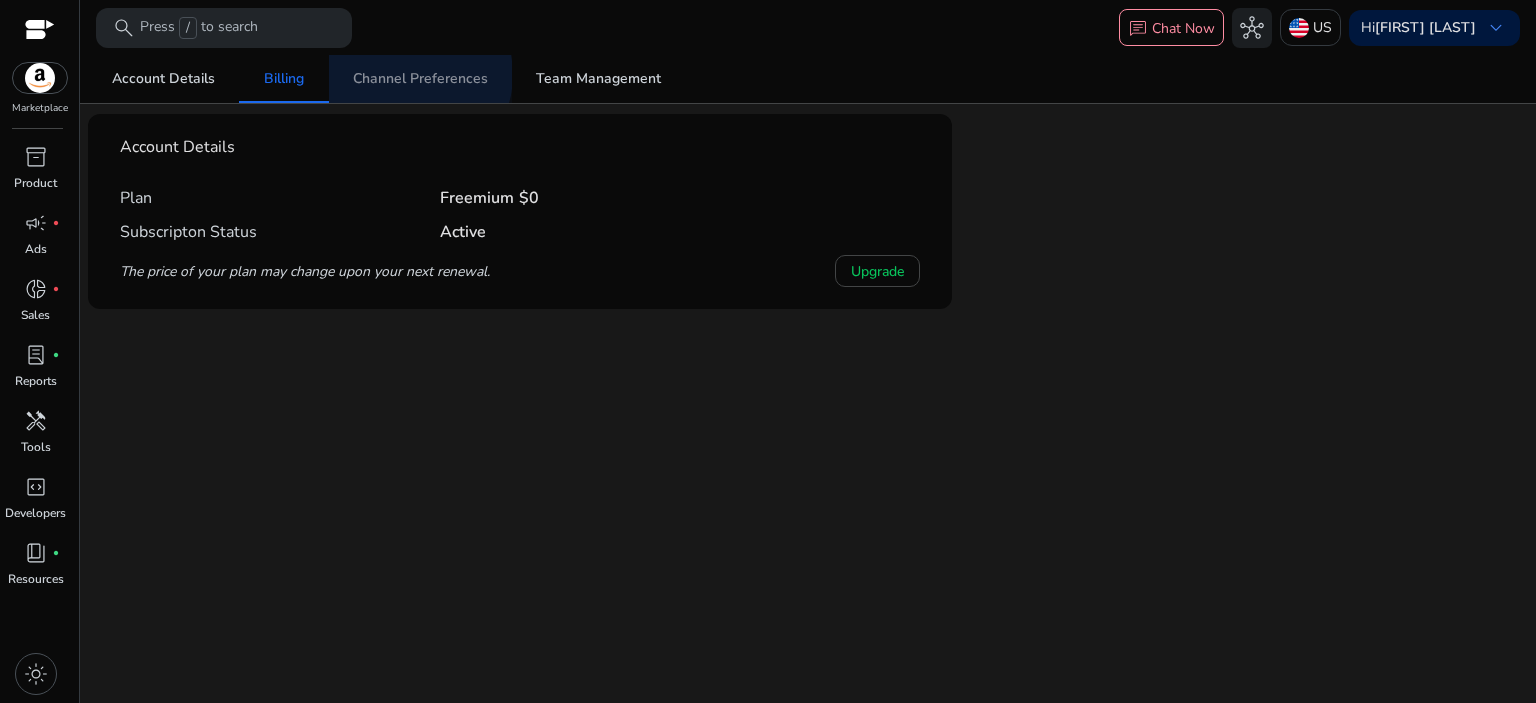 click on "Channel Preferences" at bounding box center [420, 79] 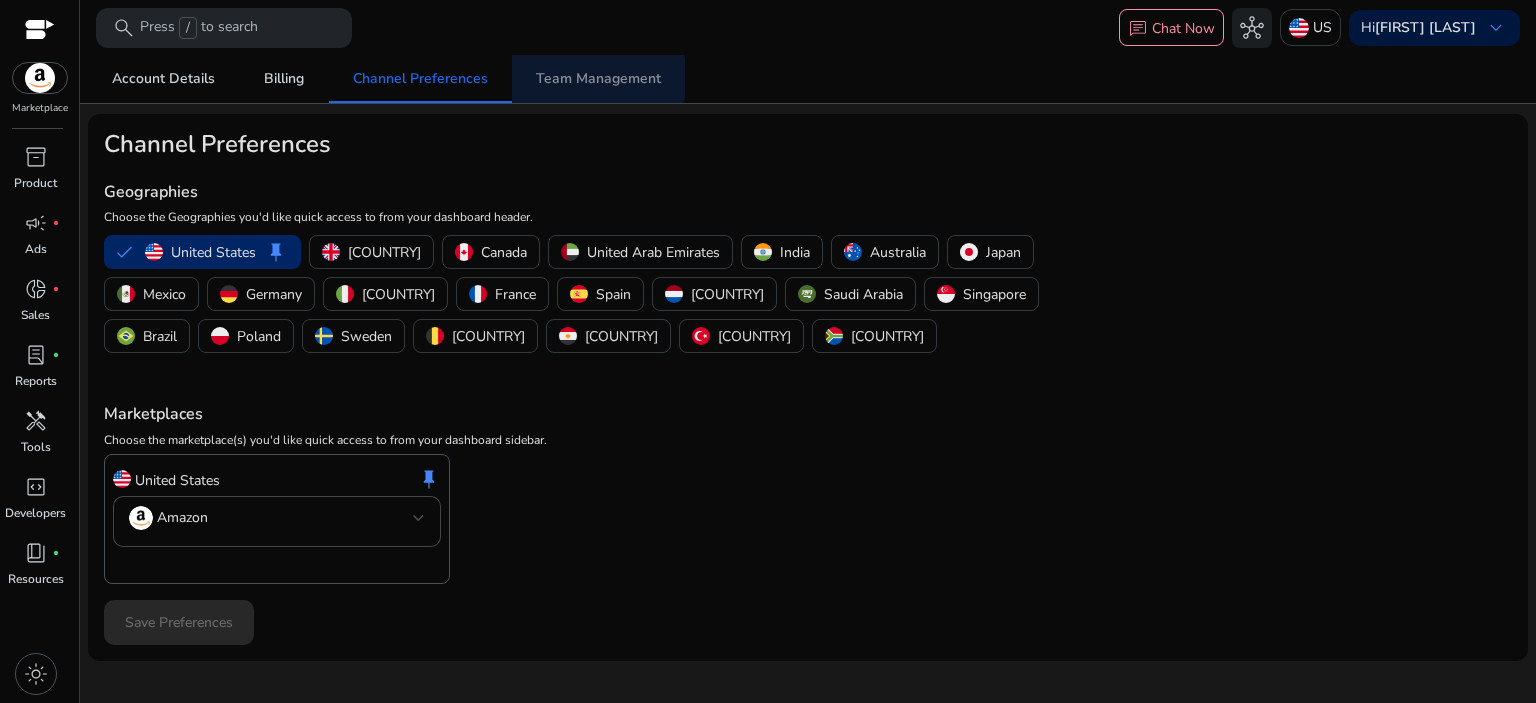 click on "Team Management" at bounding box center (598, 79) 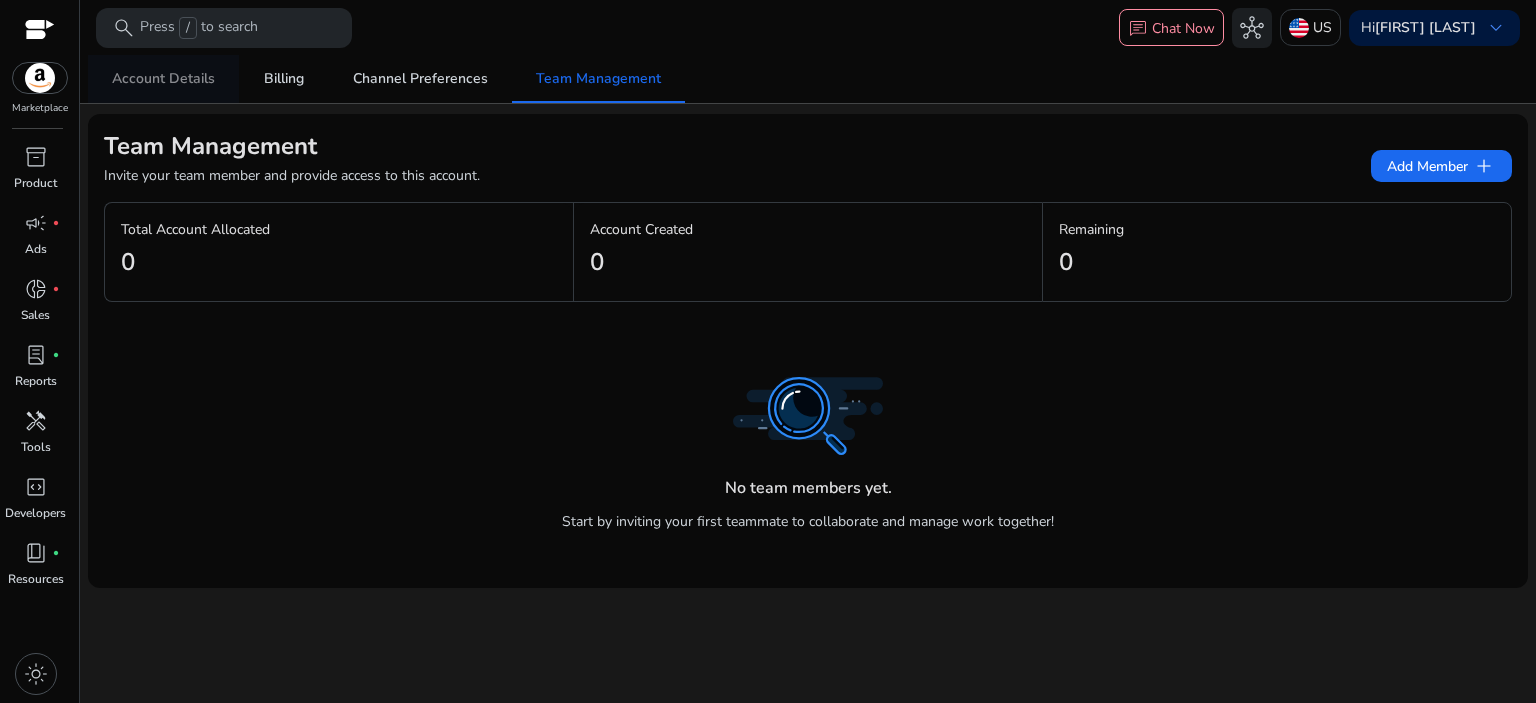 click on "Account Details" at bounding box center (163, 79) 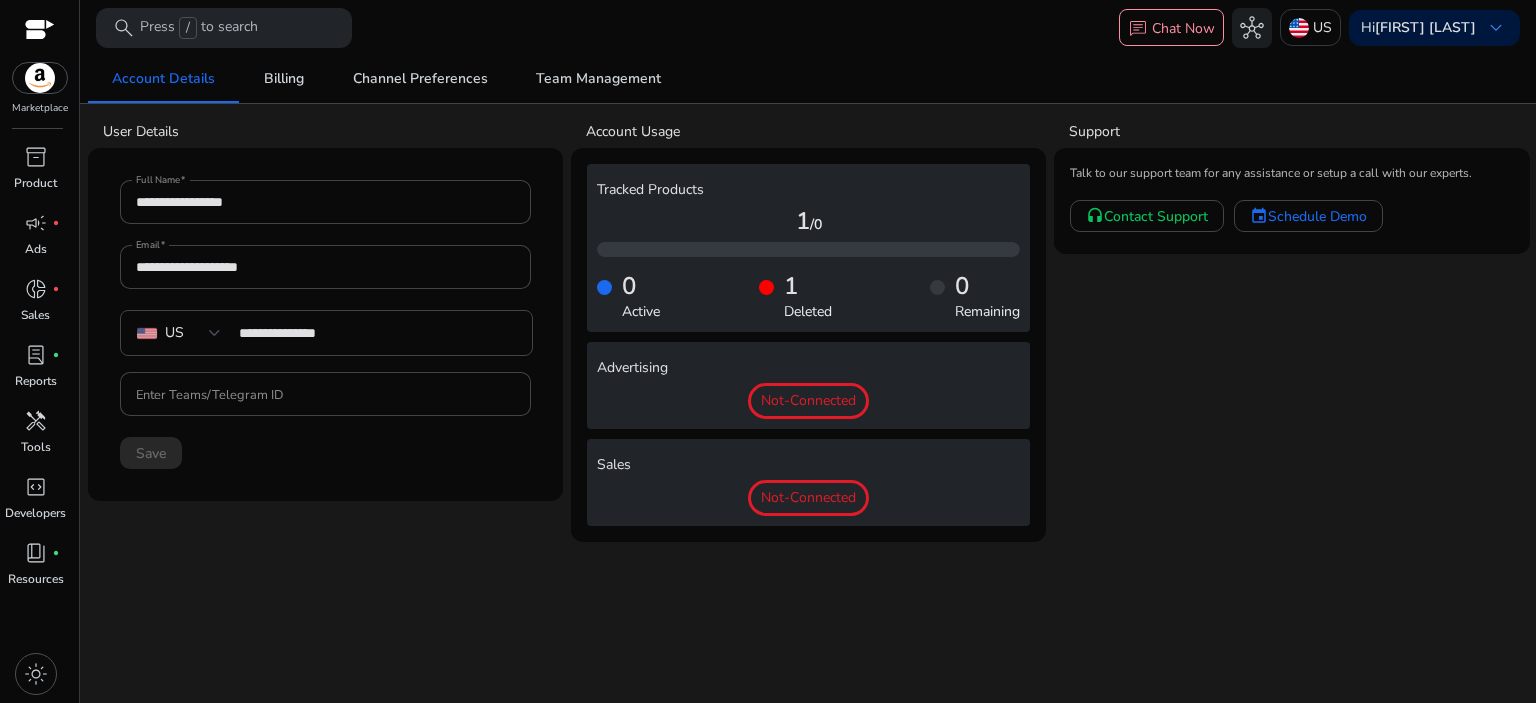 click at bounding box center (40, 31) 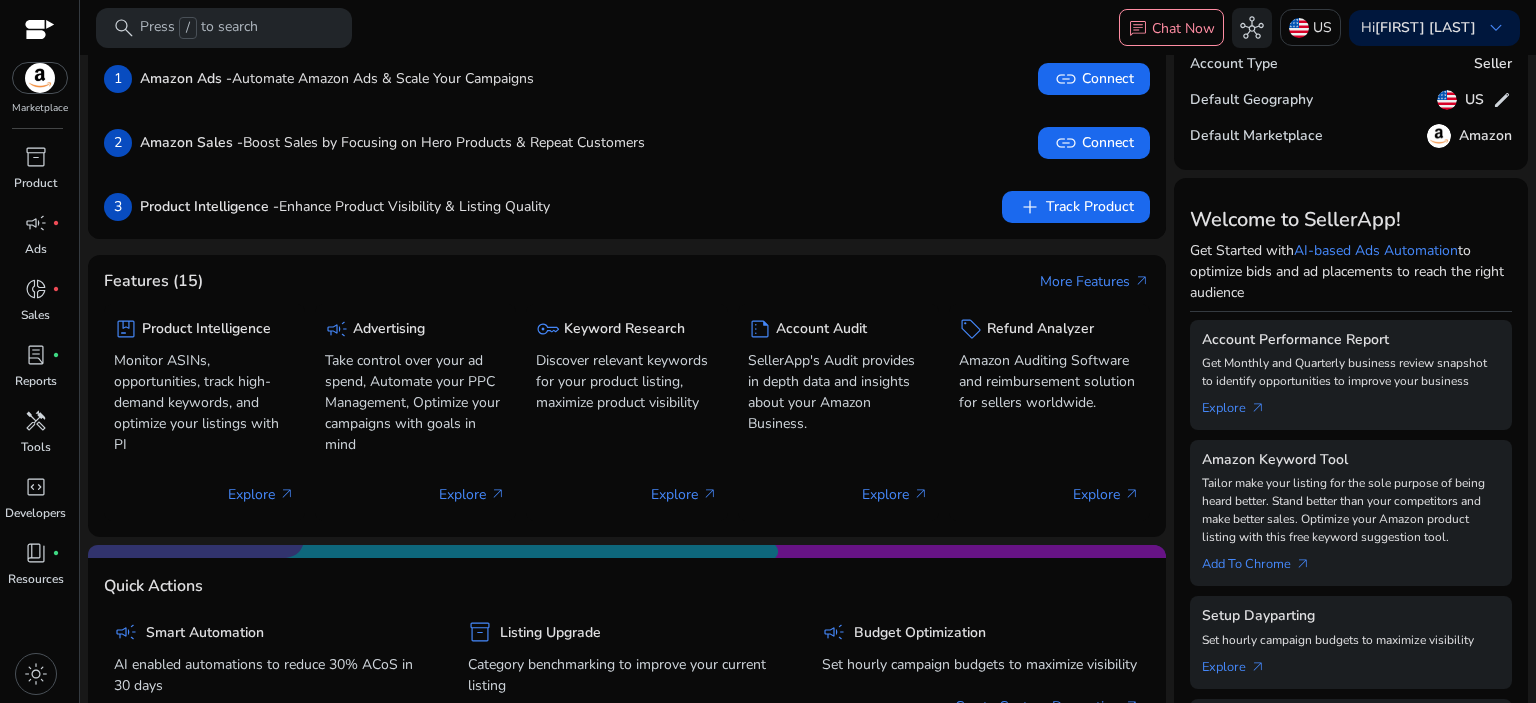 scroll, scrollTop: 0, scrollLeft: 0, axis: both 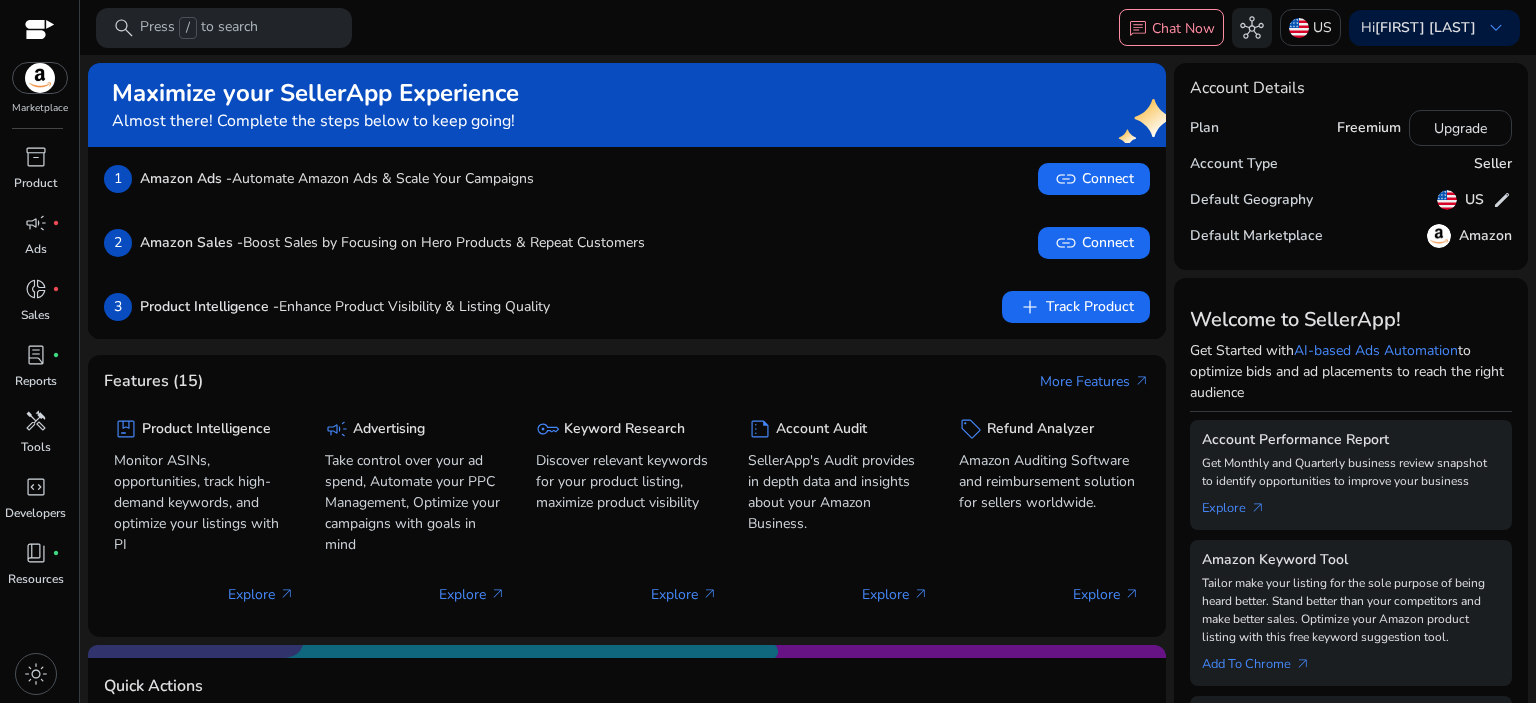 click on "Freemium" 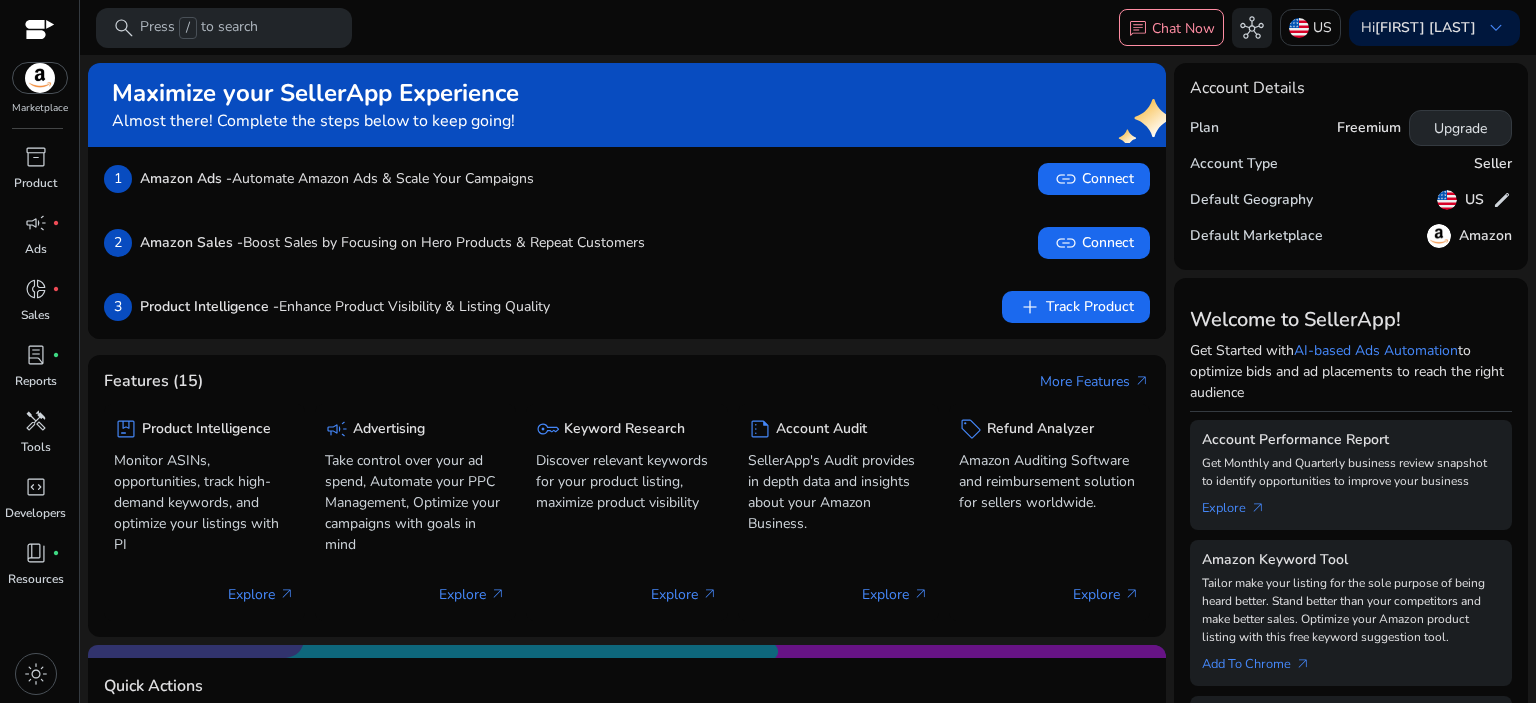click on "Upgrade" 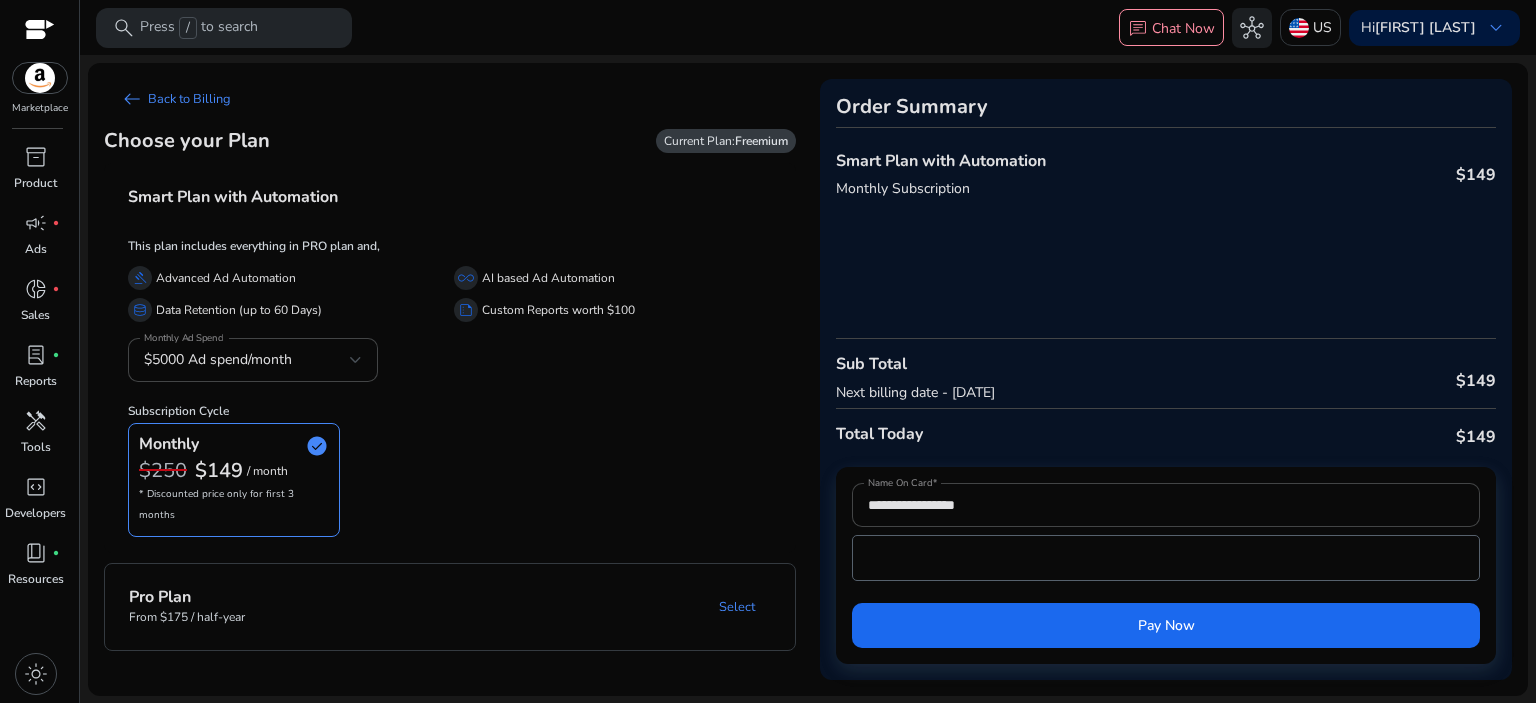 click on "Current Plan:  Freemium" 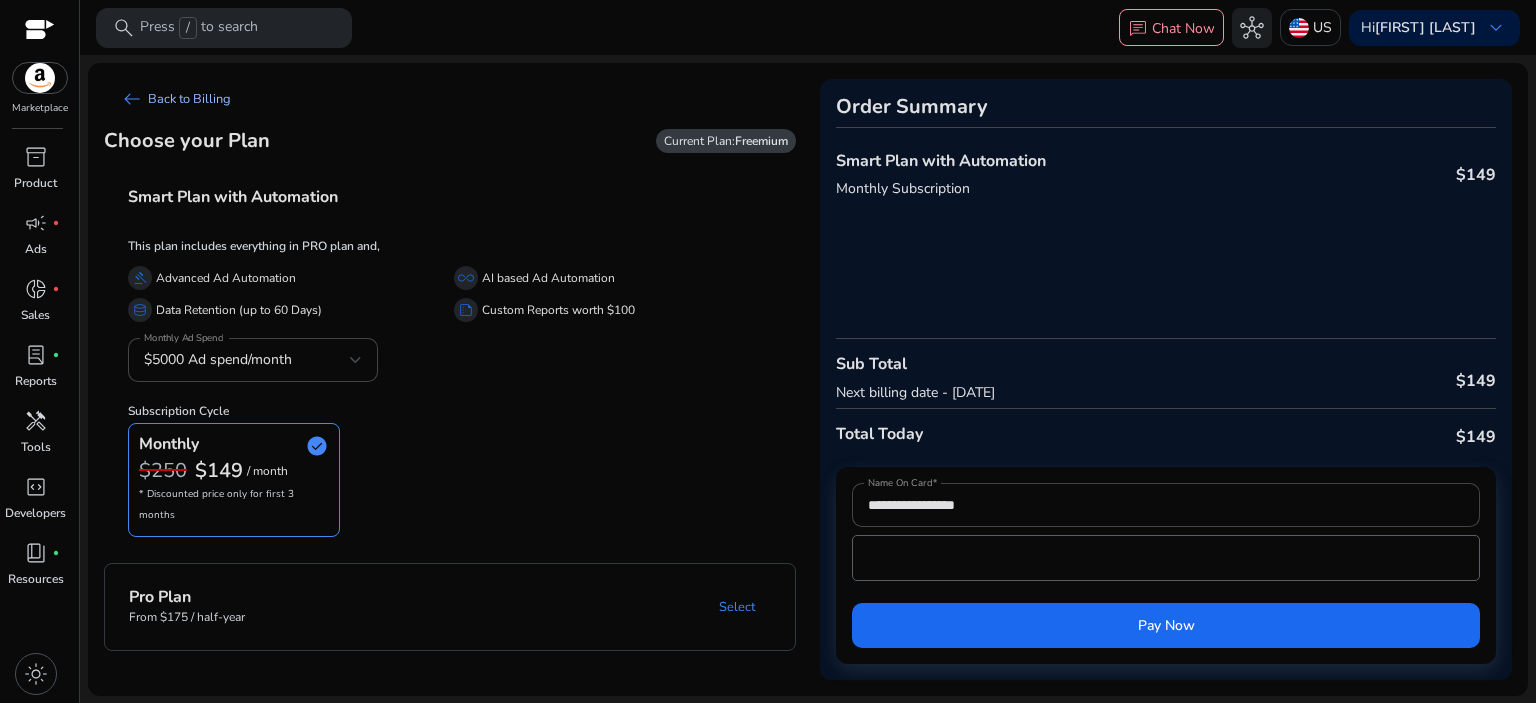 click on "arrow_left_alt" 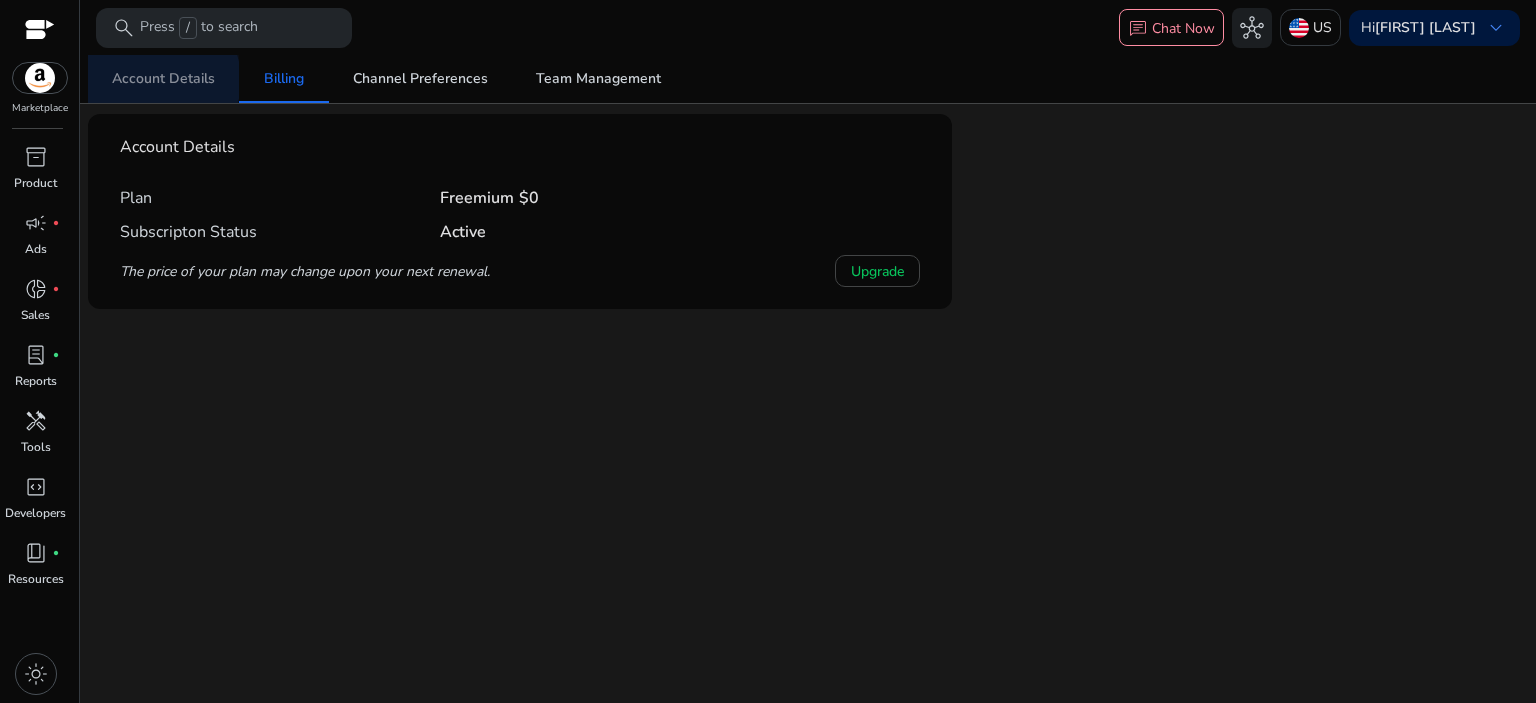 click on "Account Details" at bounding box center [163, 79] 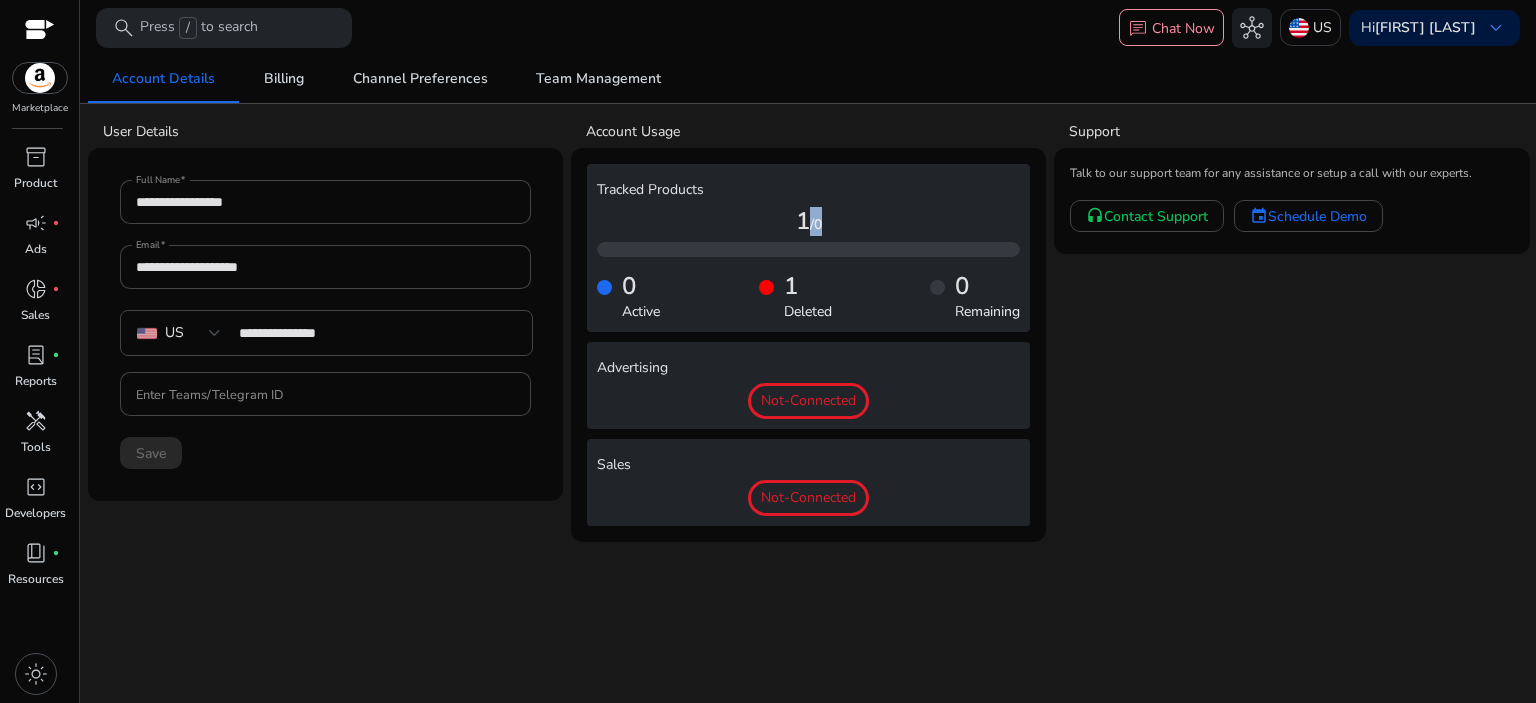 drag, startPoint x: 808, startPoint y: 219, endPoint x: 860, endPoint y: 219, distance: 52 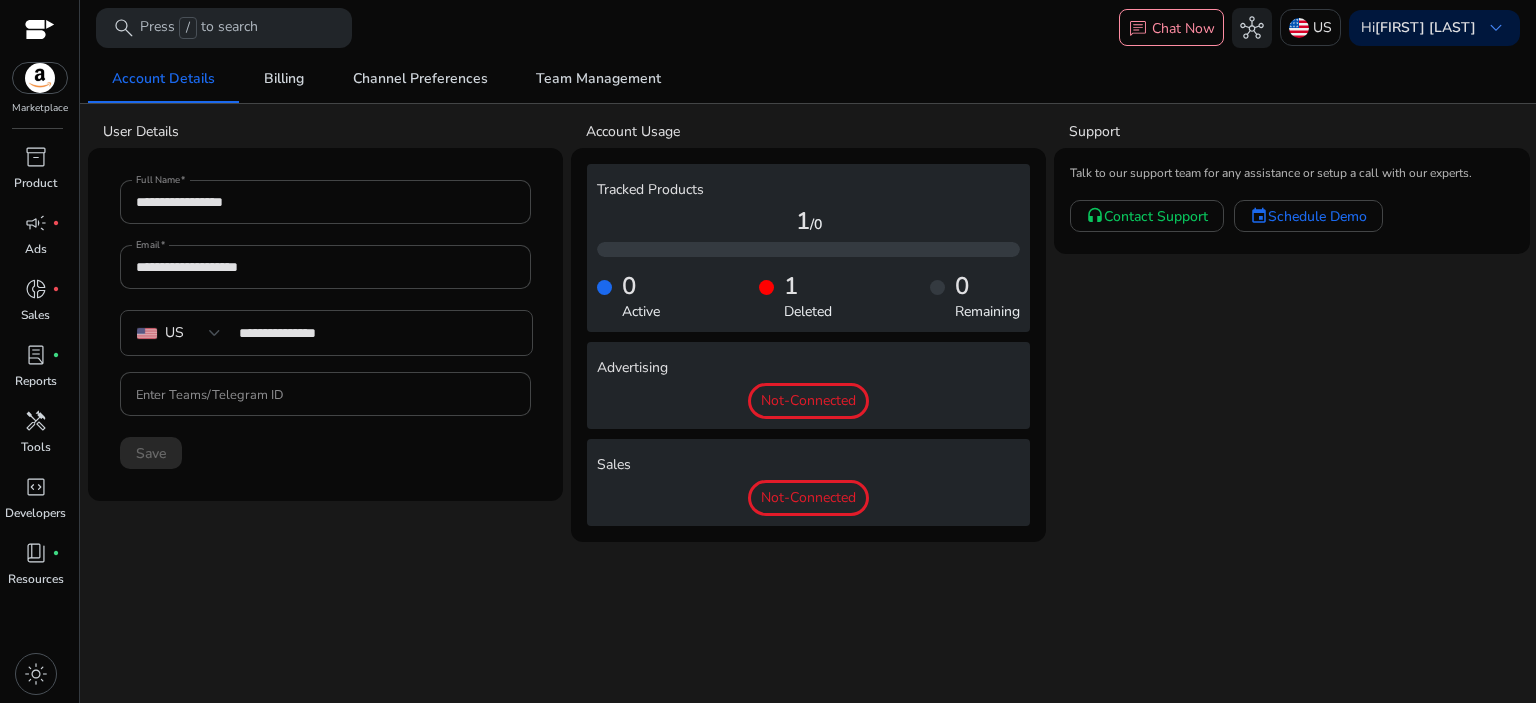 click on "Deleted" 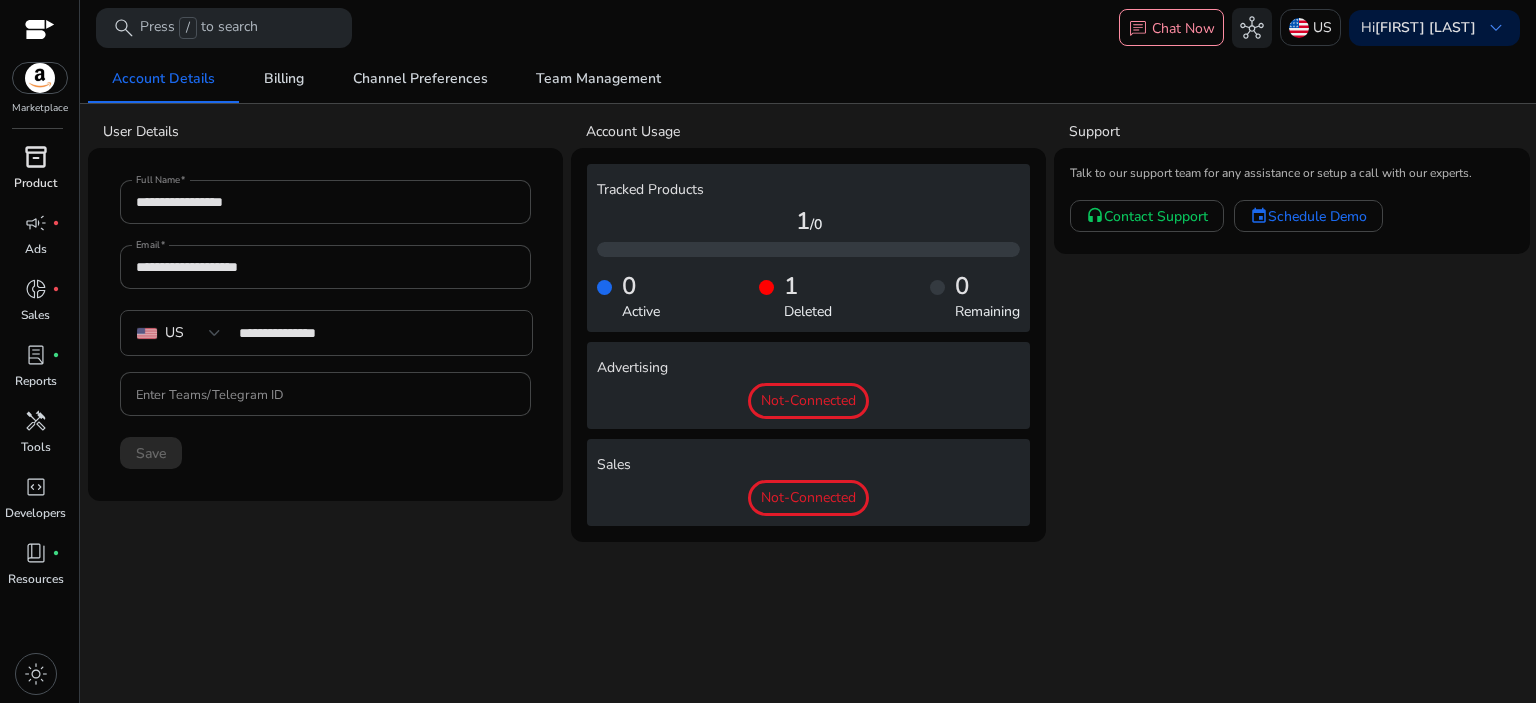 click on "inventory_2" at bounding box center (36, 157) 